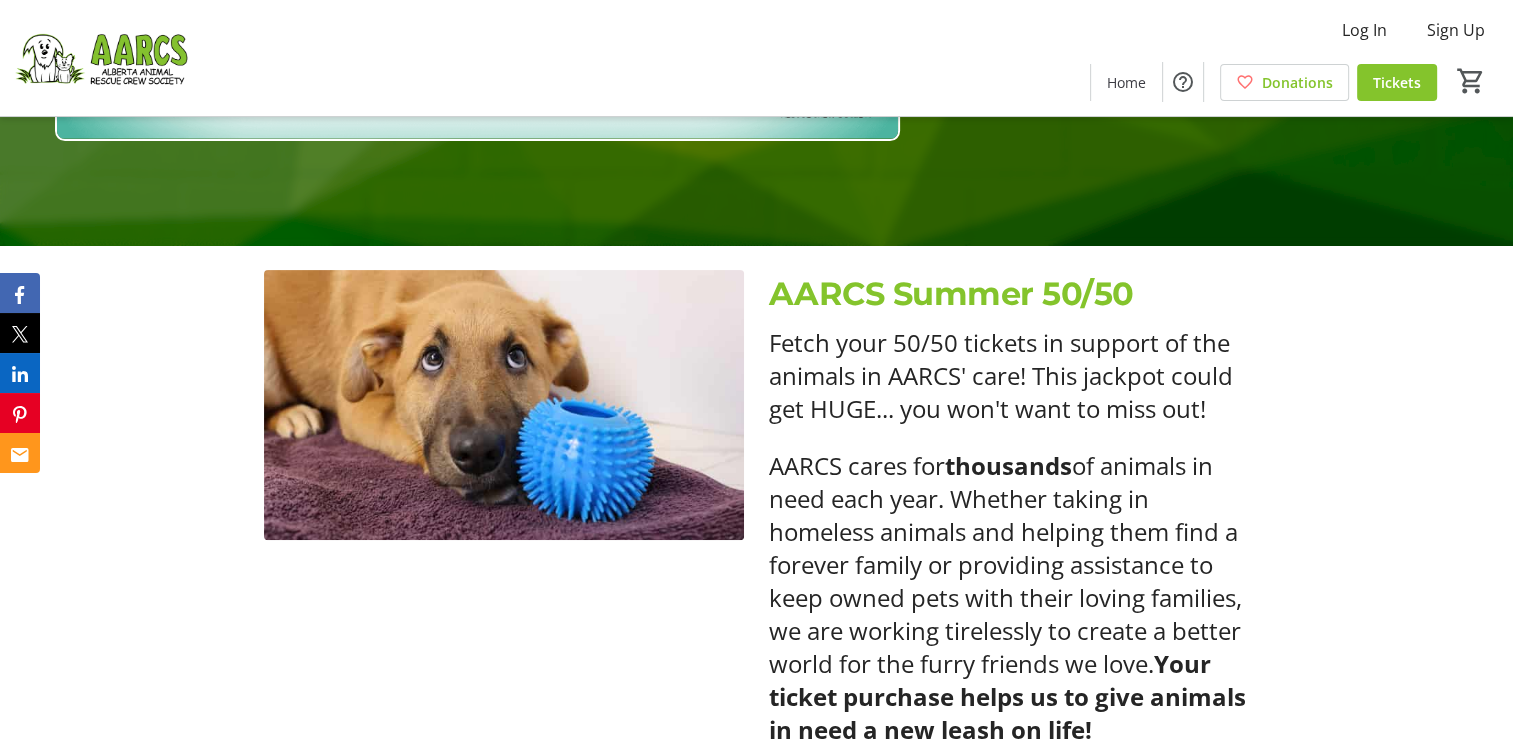 scroll, scrollTop: 100, scrollLeft: 0, axis: vertical 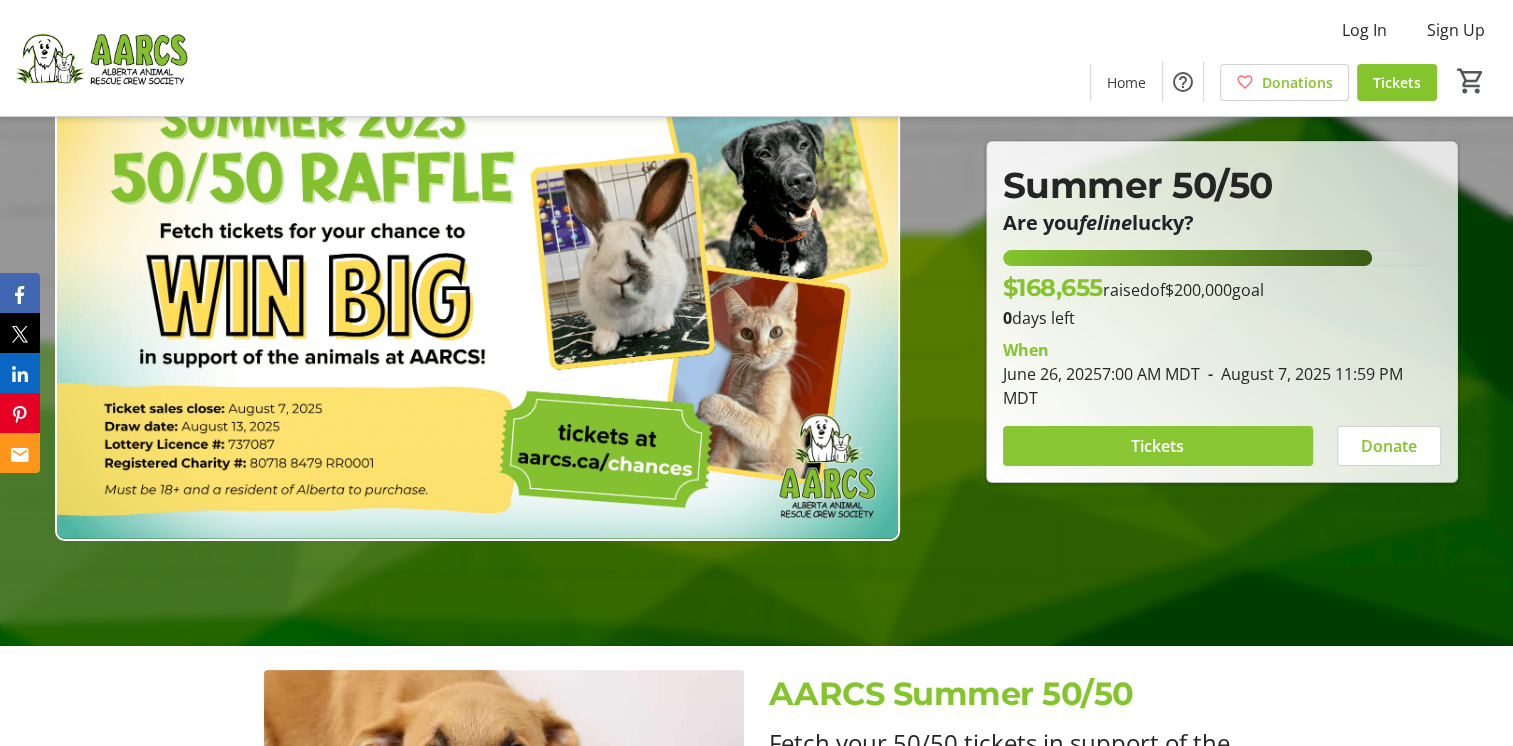 click on "Tickets" at bounding box center [1157, 446] 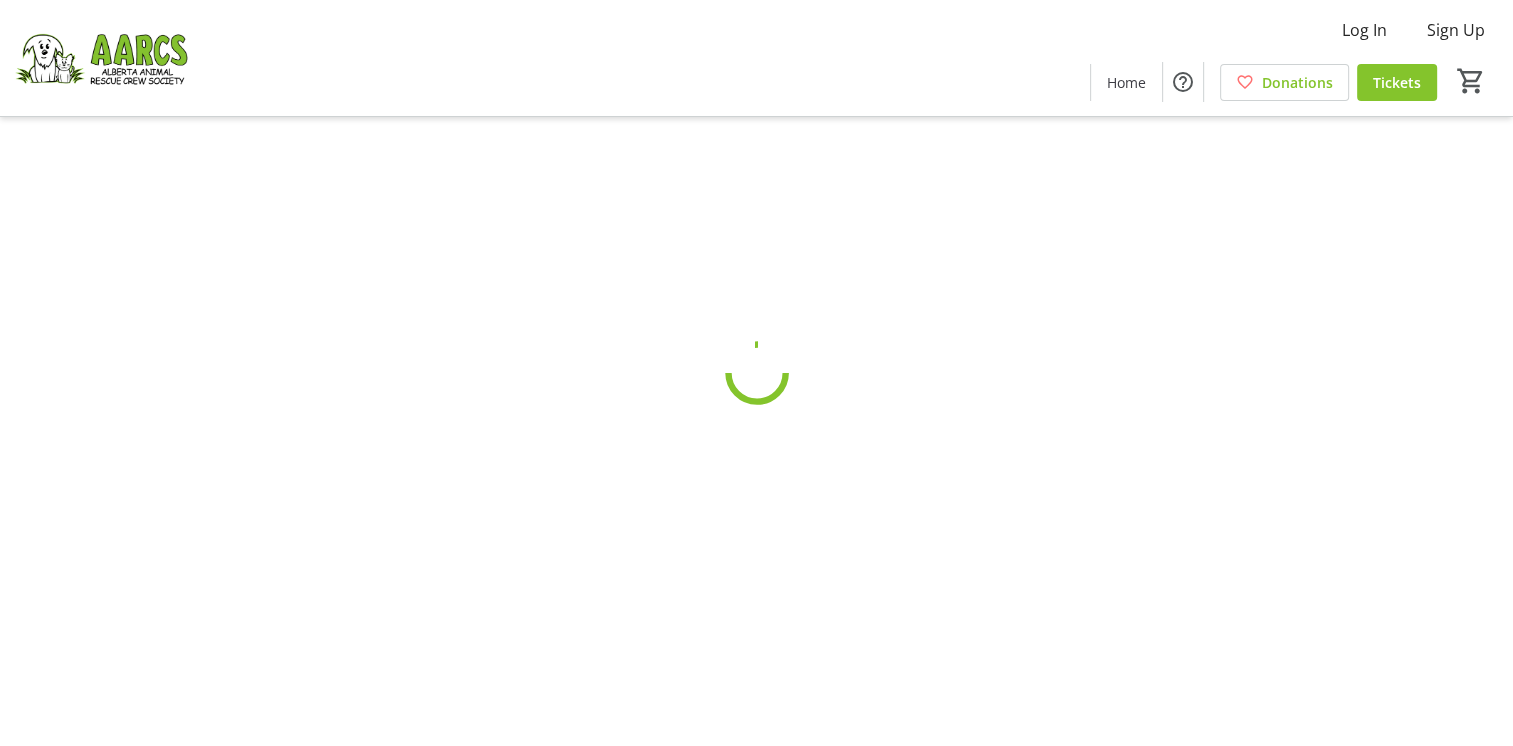 scroll, scrollTop: 0, scrollLeft: 0, axis: both 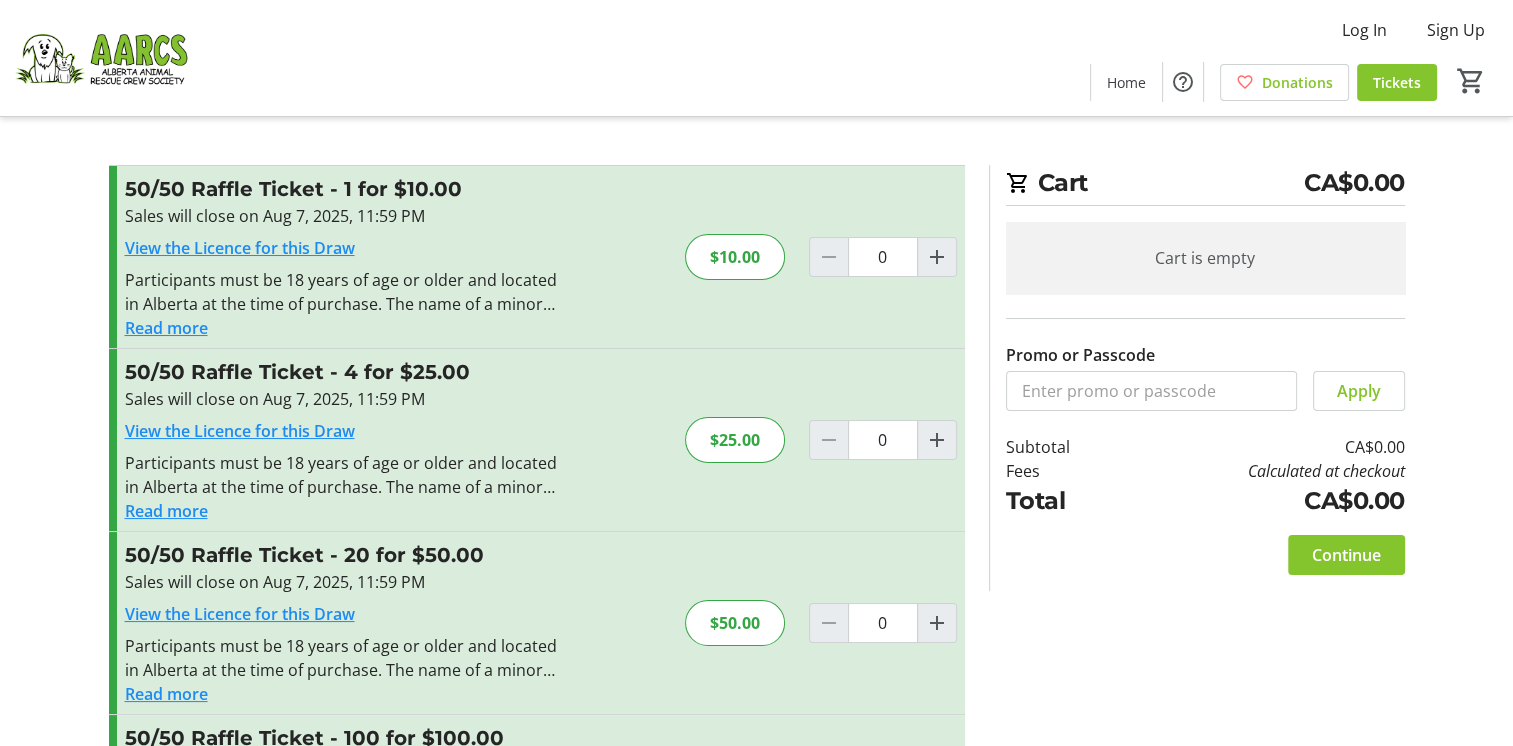 click on "$25.00" 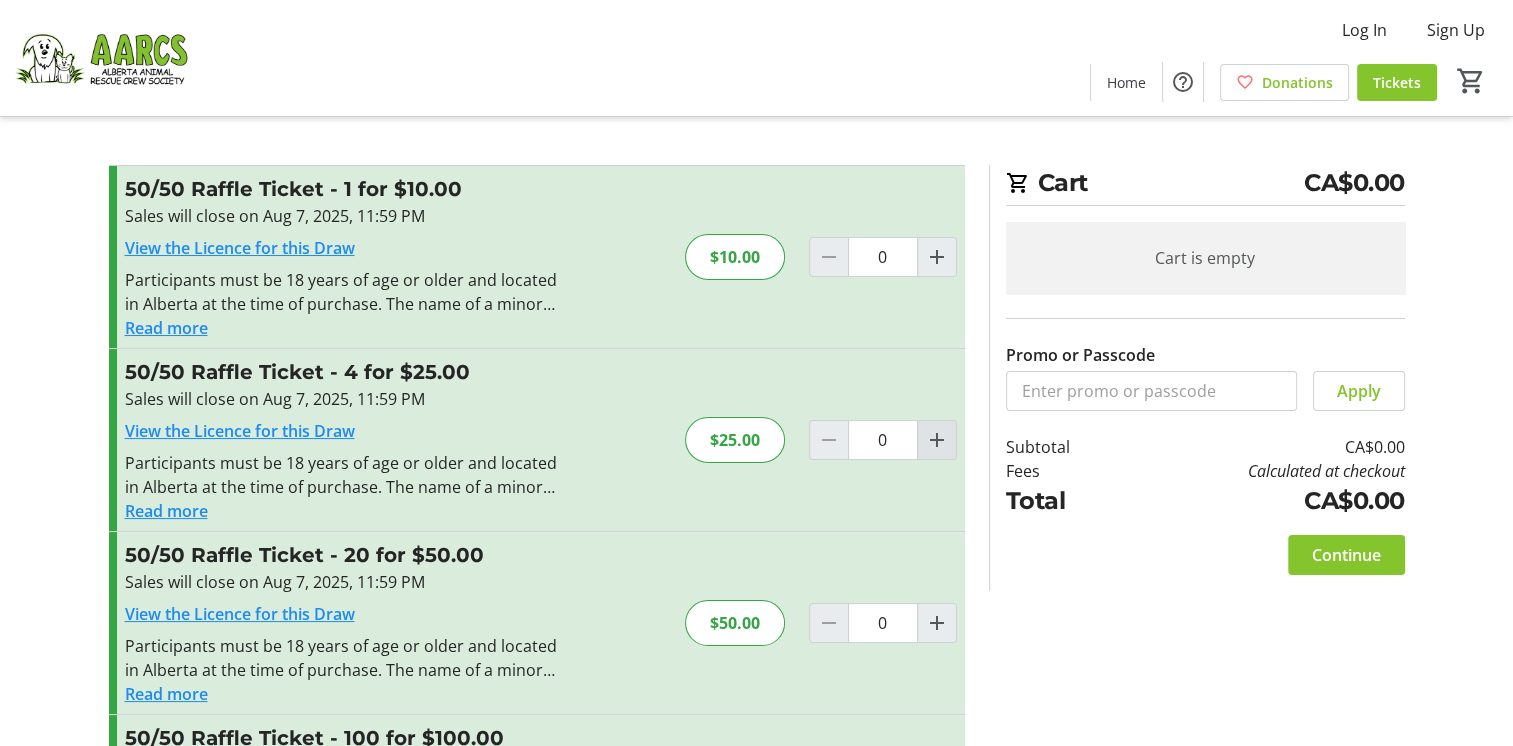 click 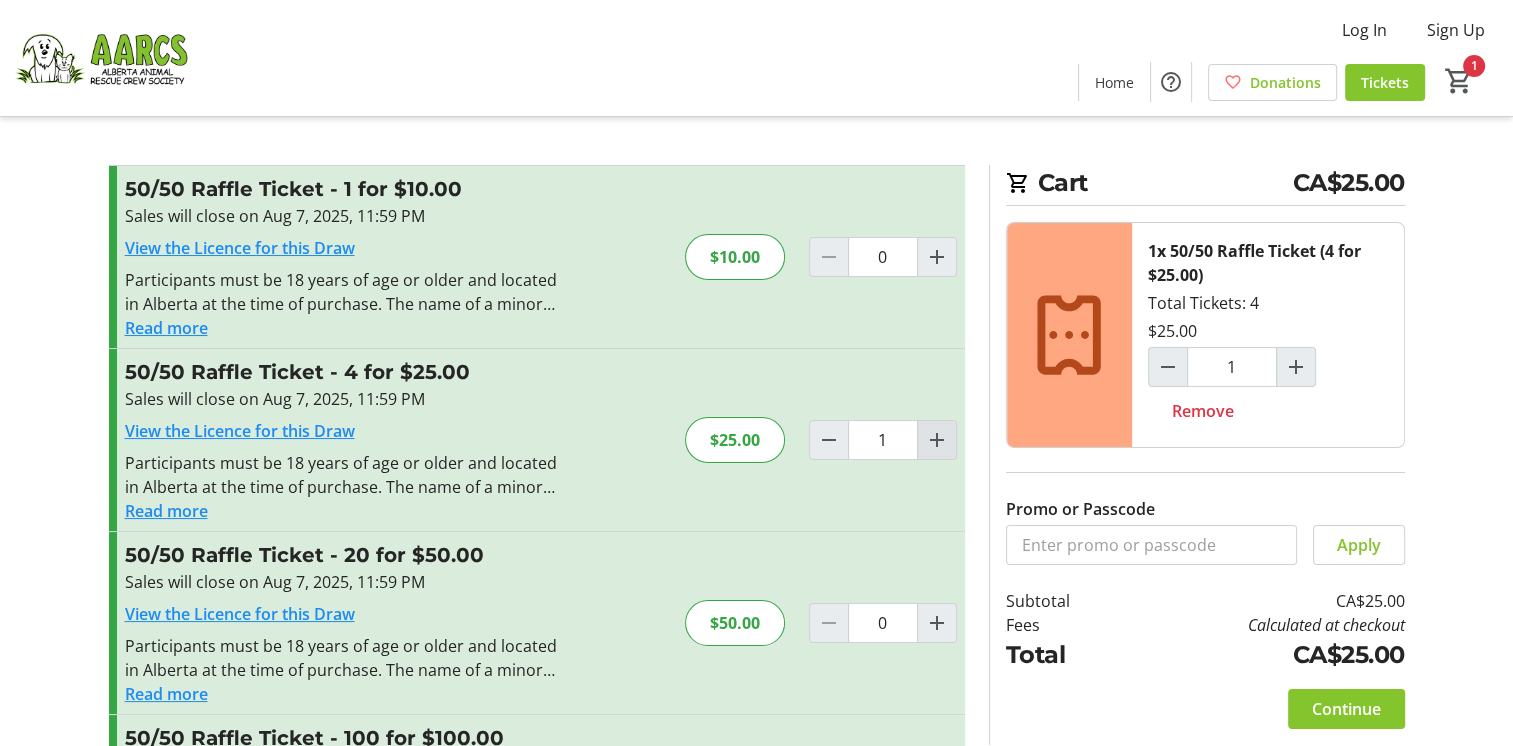 click 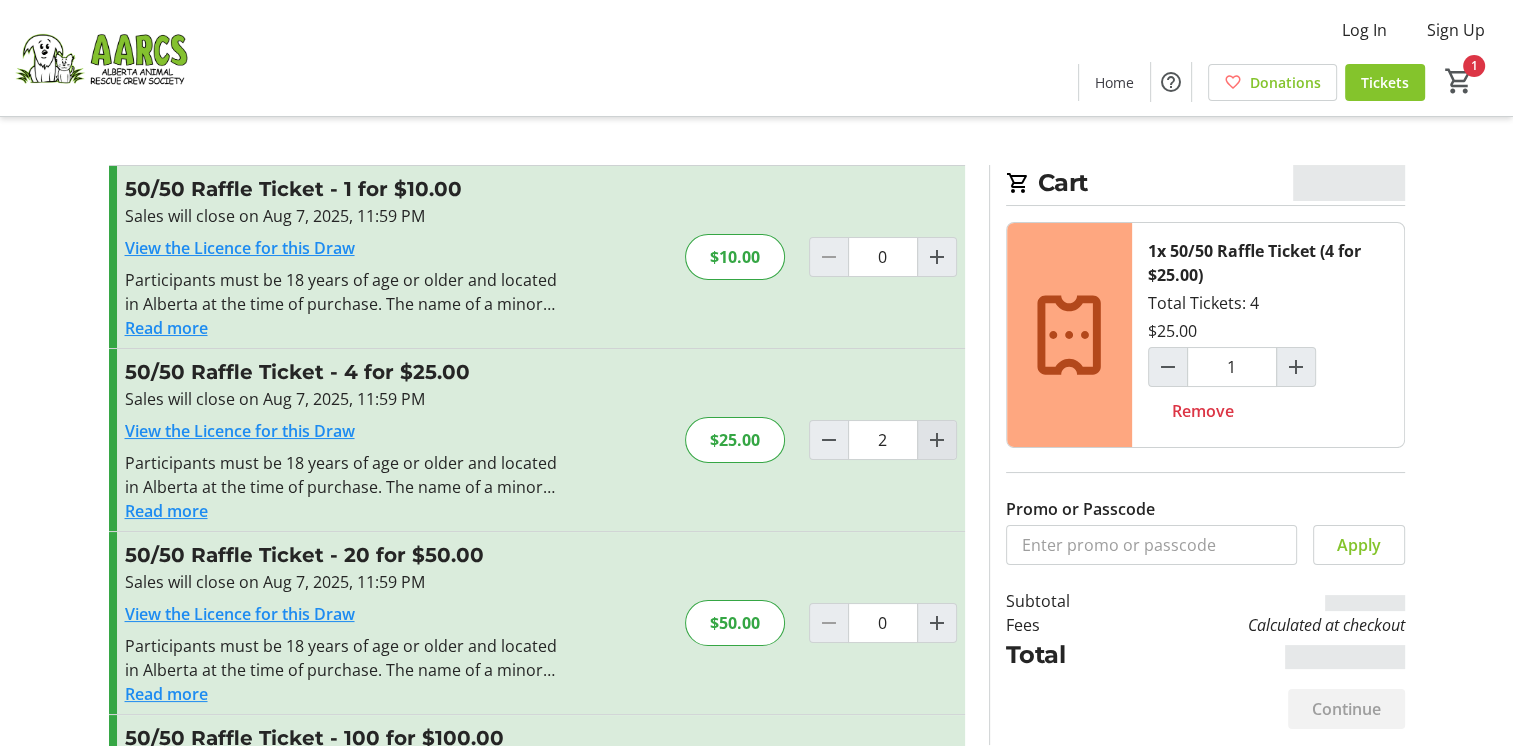 type on "2" 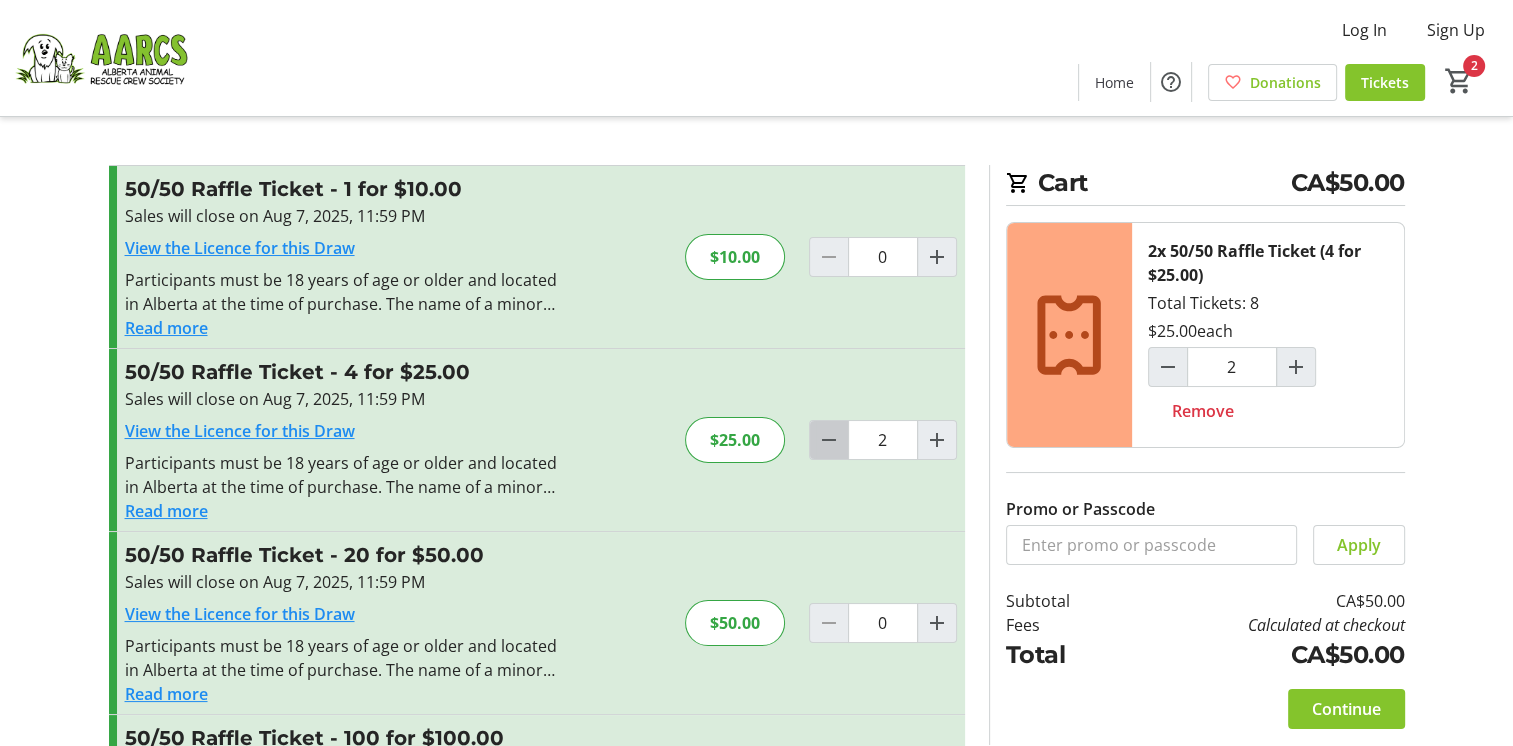 click 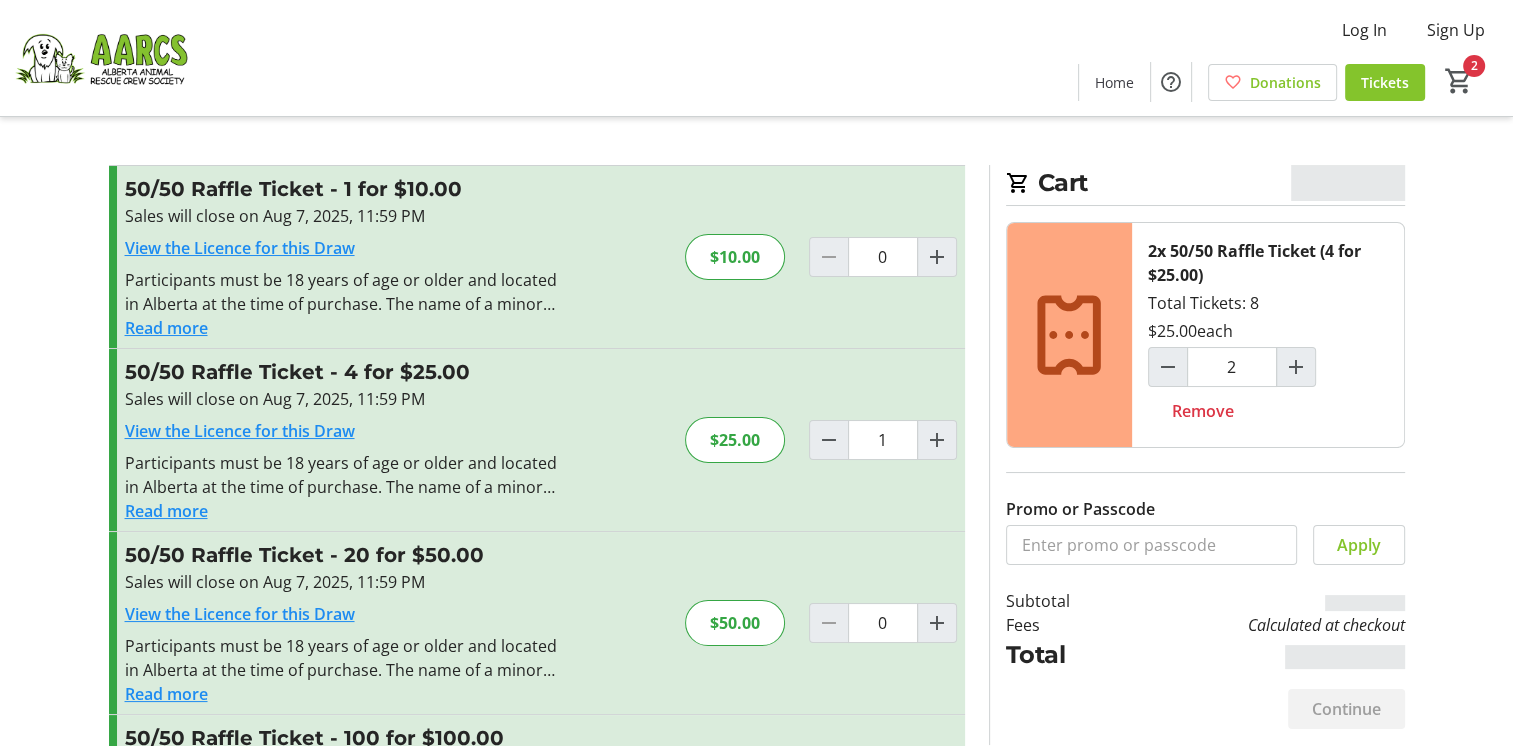 type on "1" 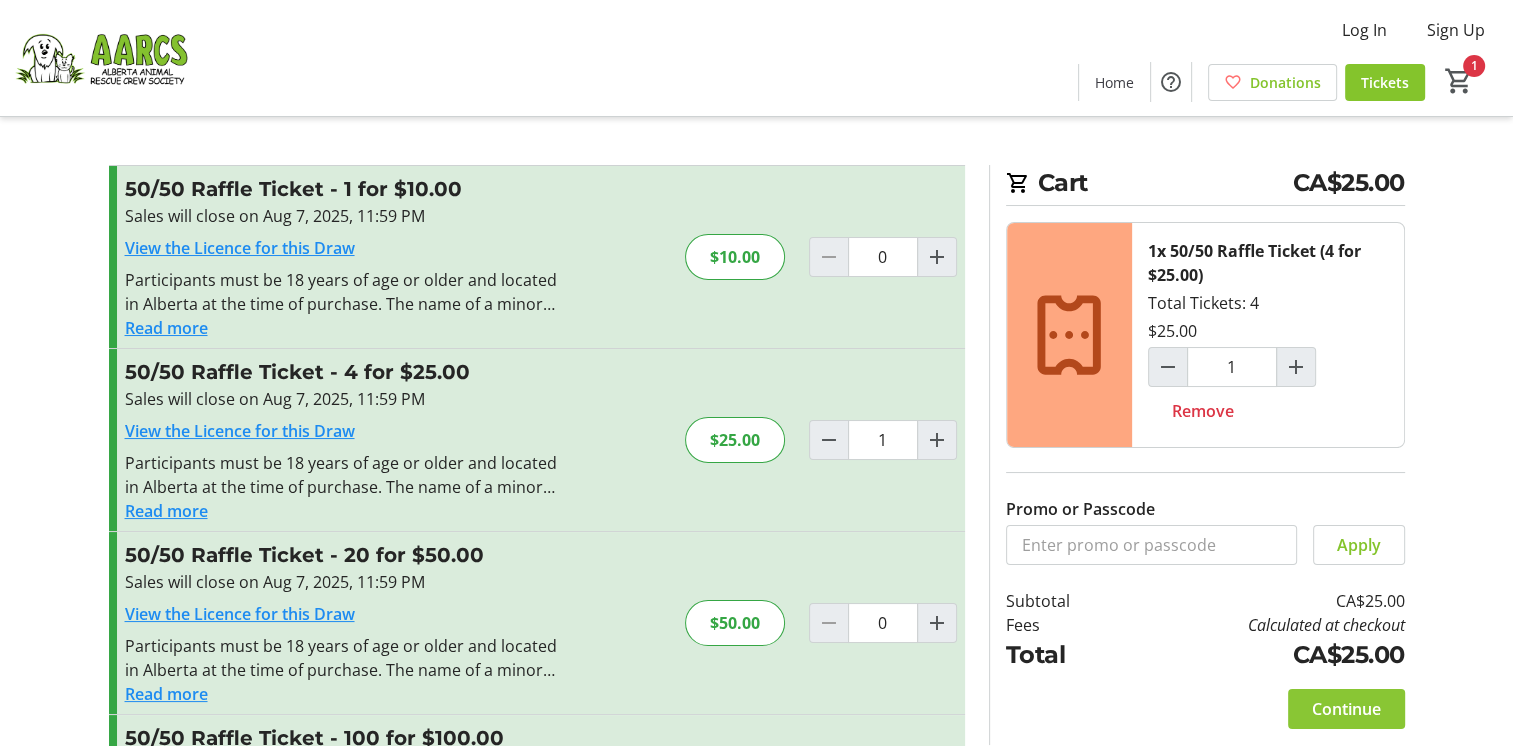 click on "Continue" 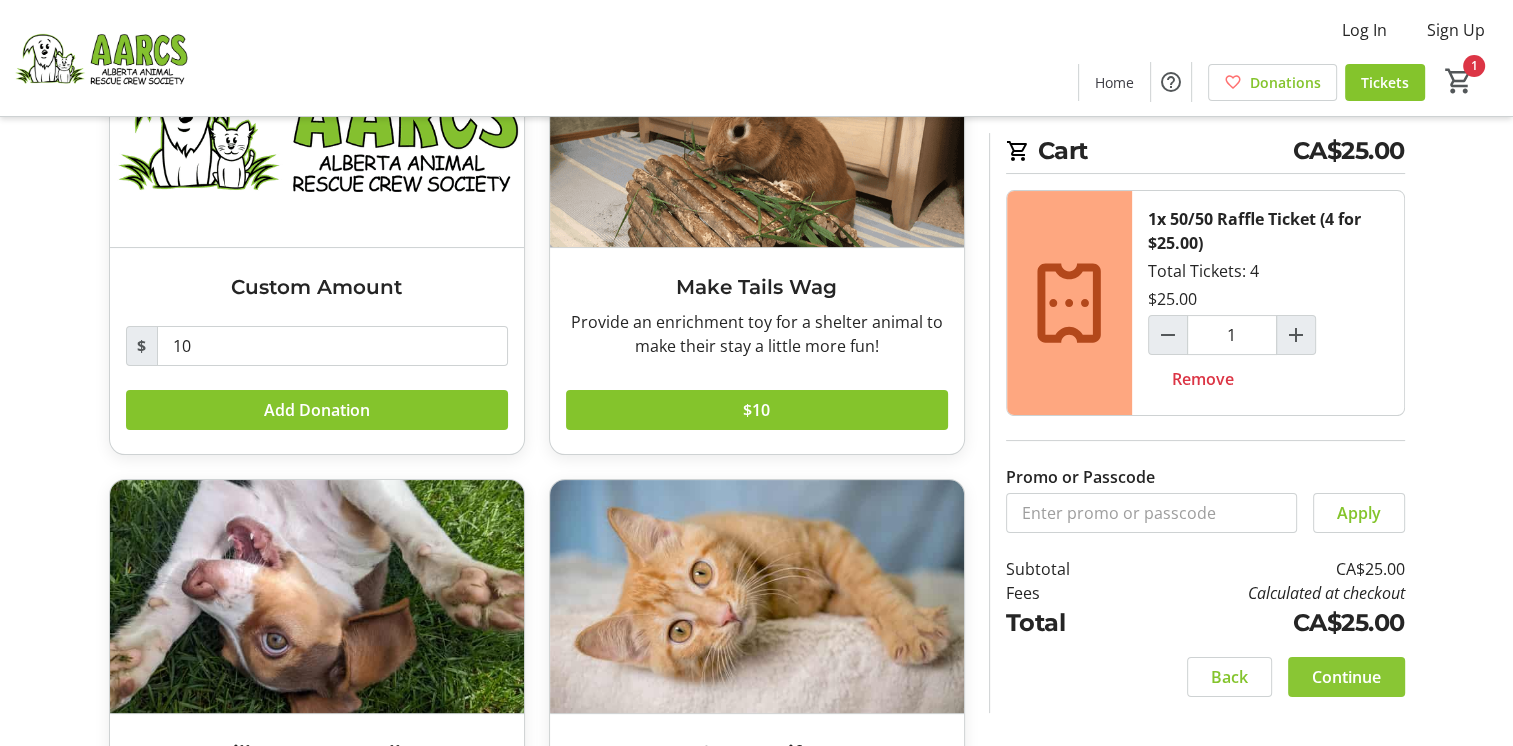 scroll, scrollTop: 224, scrollLeft: 0, axis: vertical 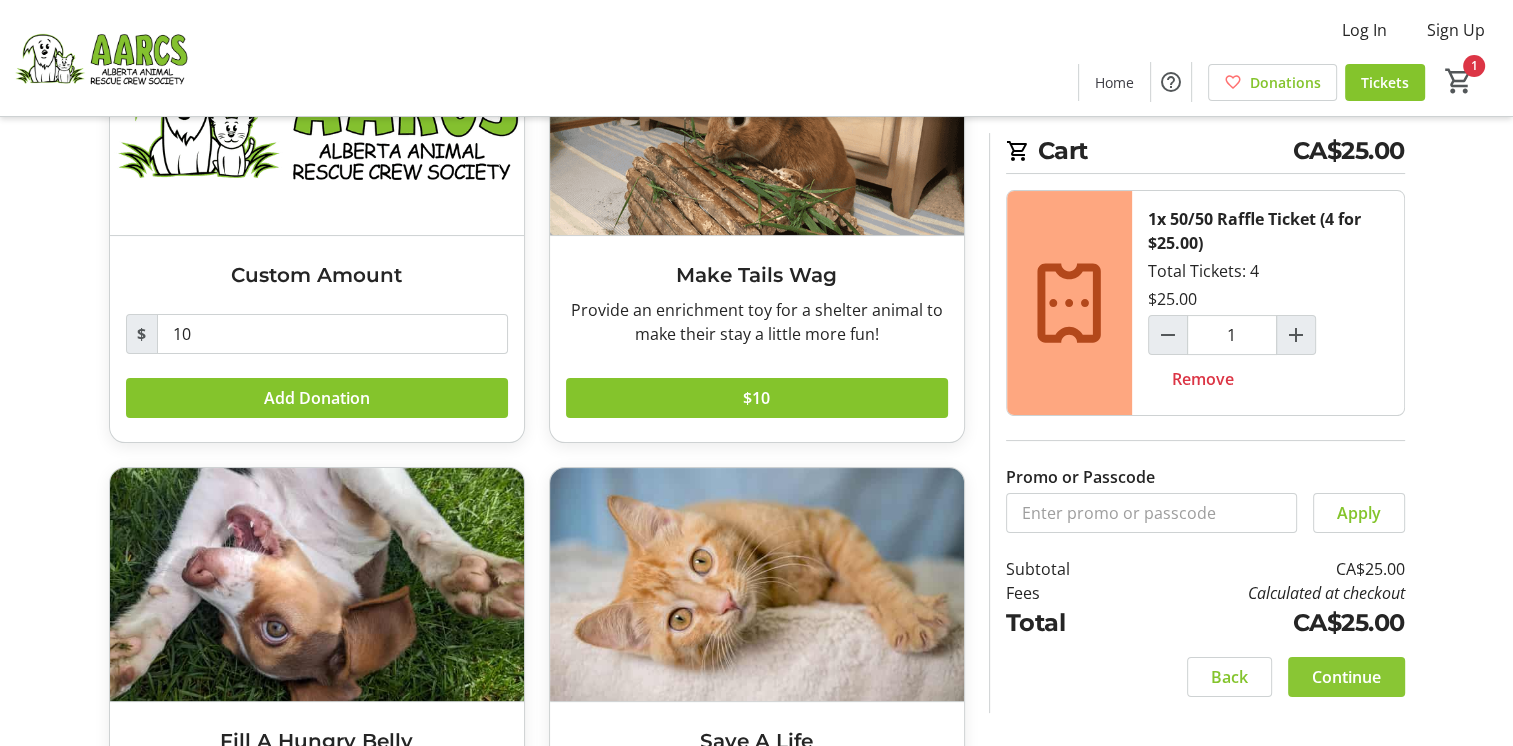 click on "Continue" 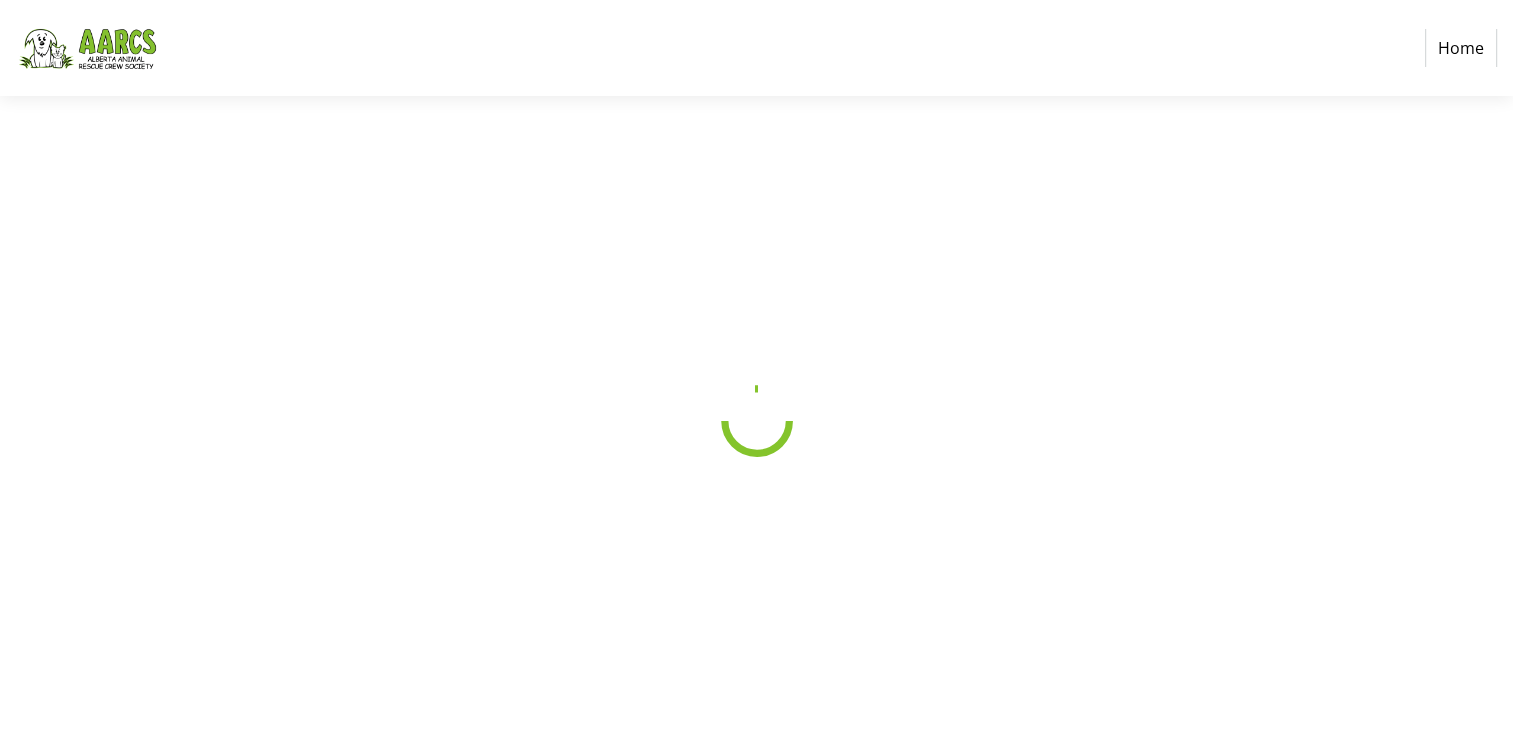 scroll, scrollTop: 0, scrollLeft: 0, axis: both 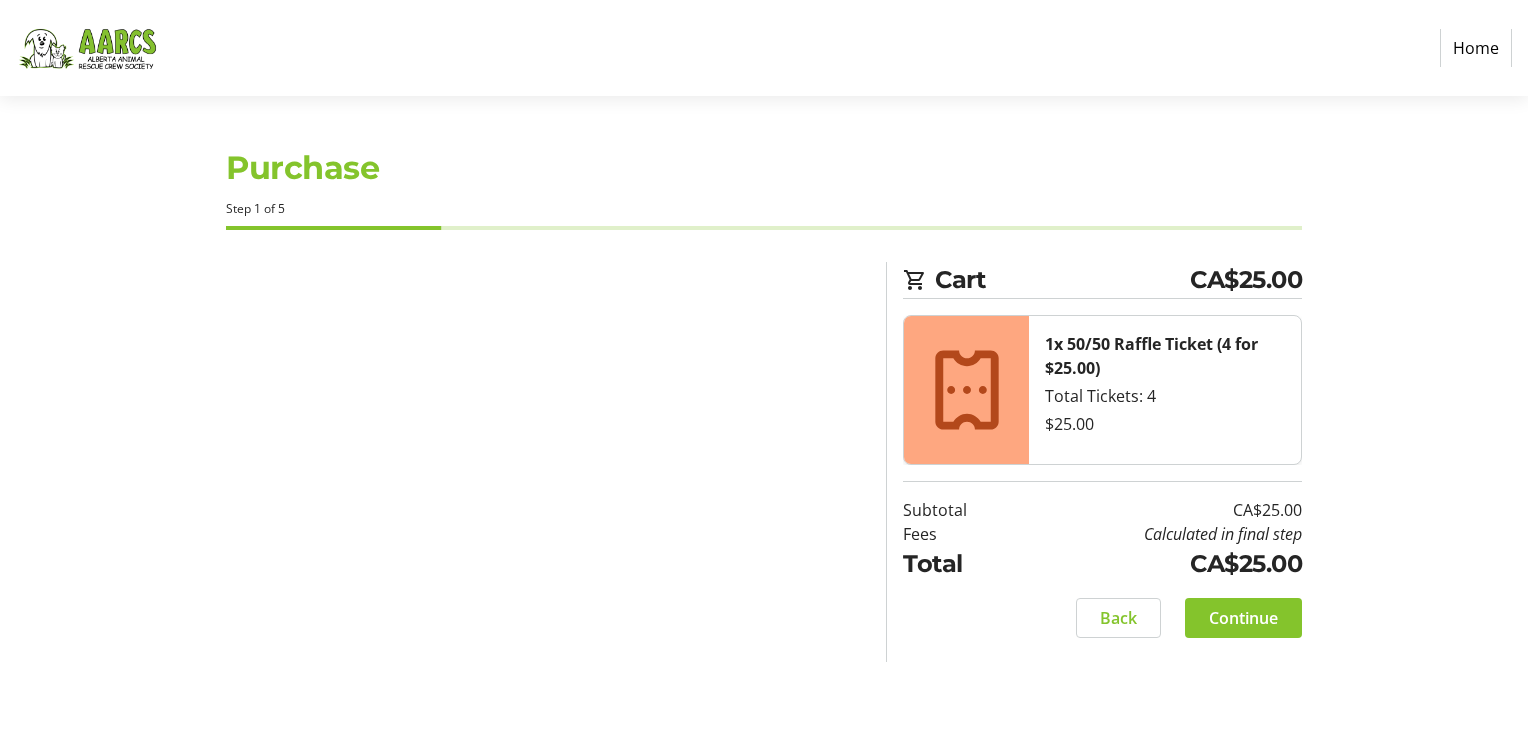 select on "CA" 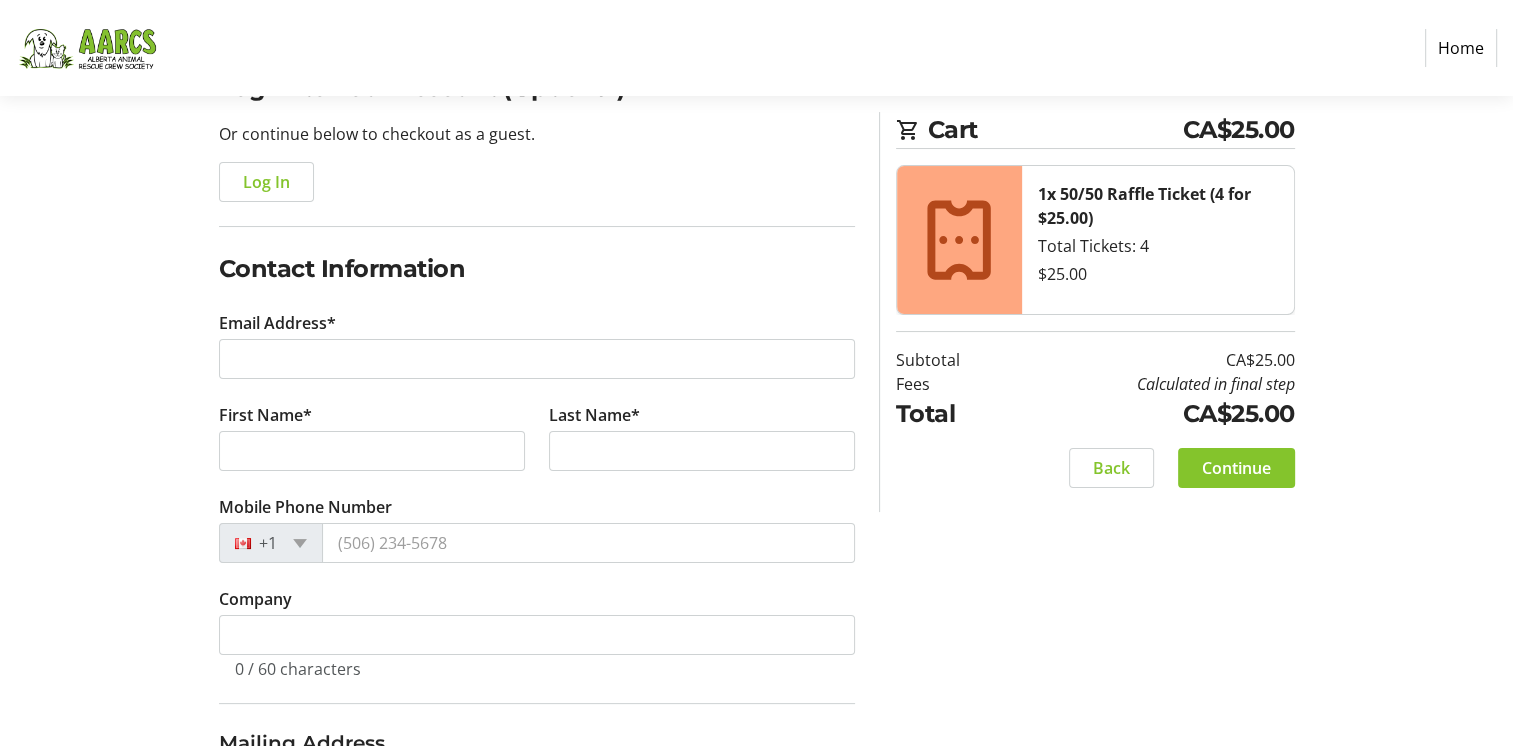 scroll, scrollTop: 200, scrollLeft: 0, axis: vertical 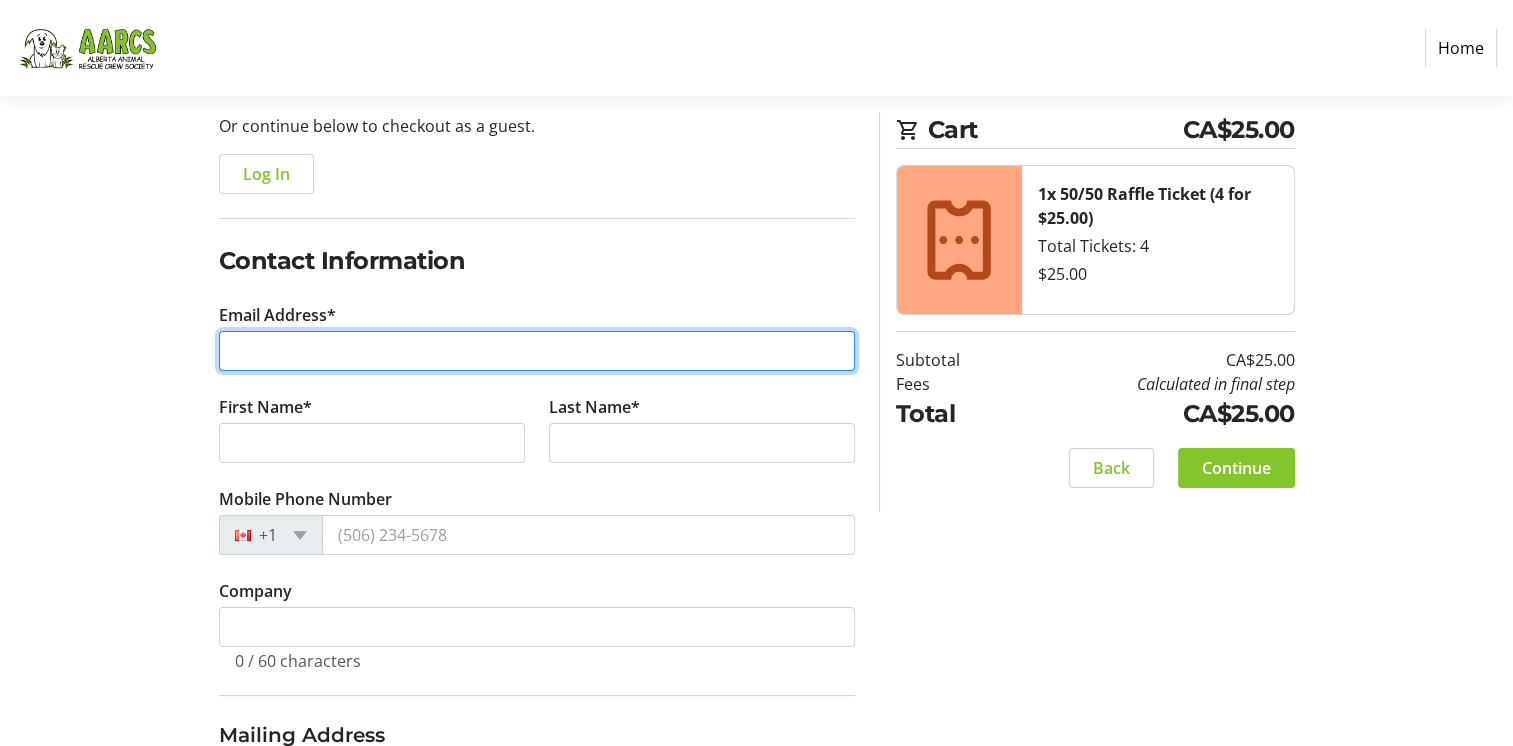 click on "Email Address*" at bounding box center (537, 351) 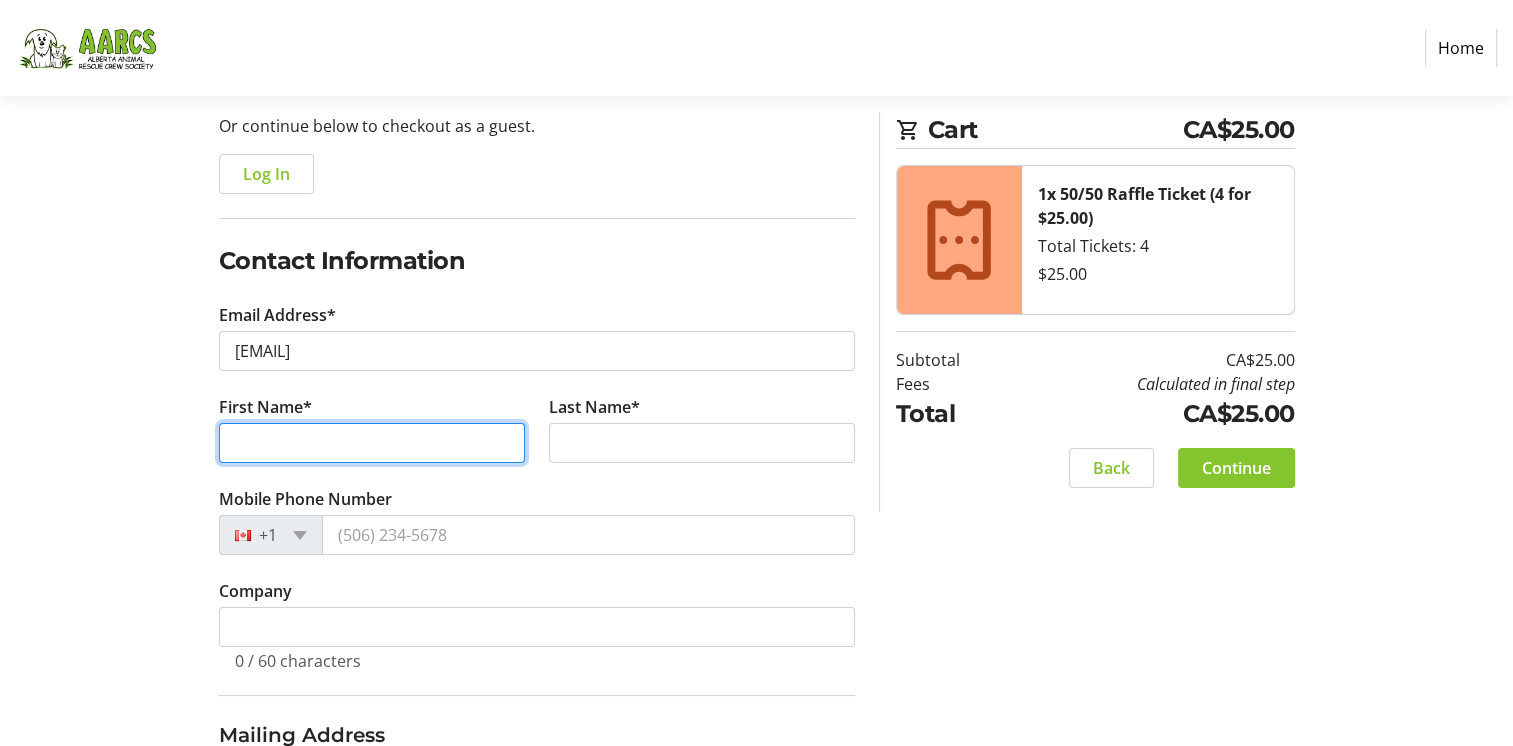 type on "[FIRST]" 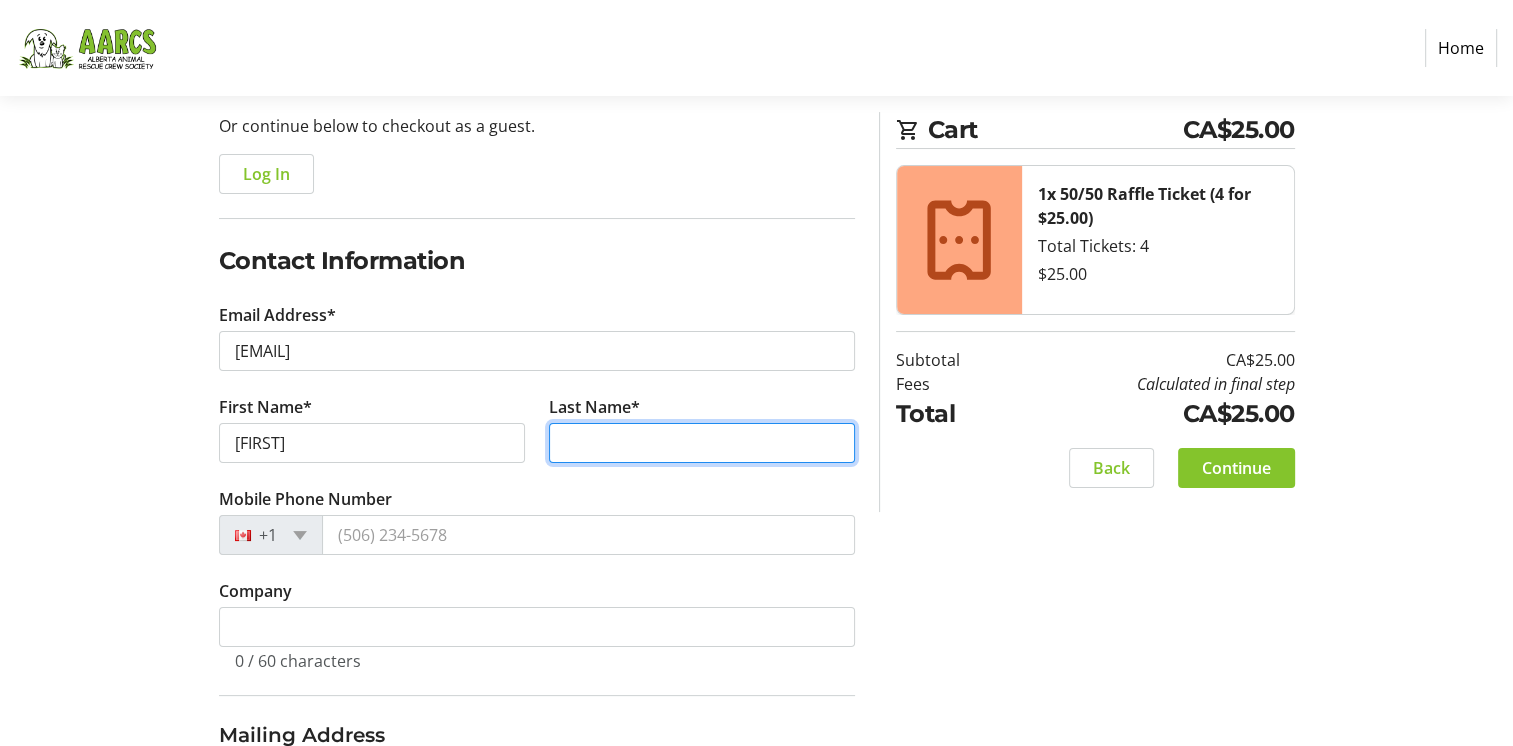 type on "[LAST]" 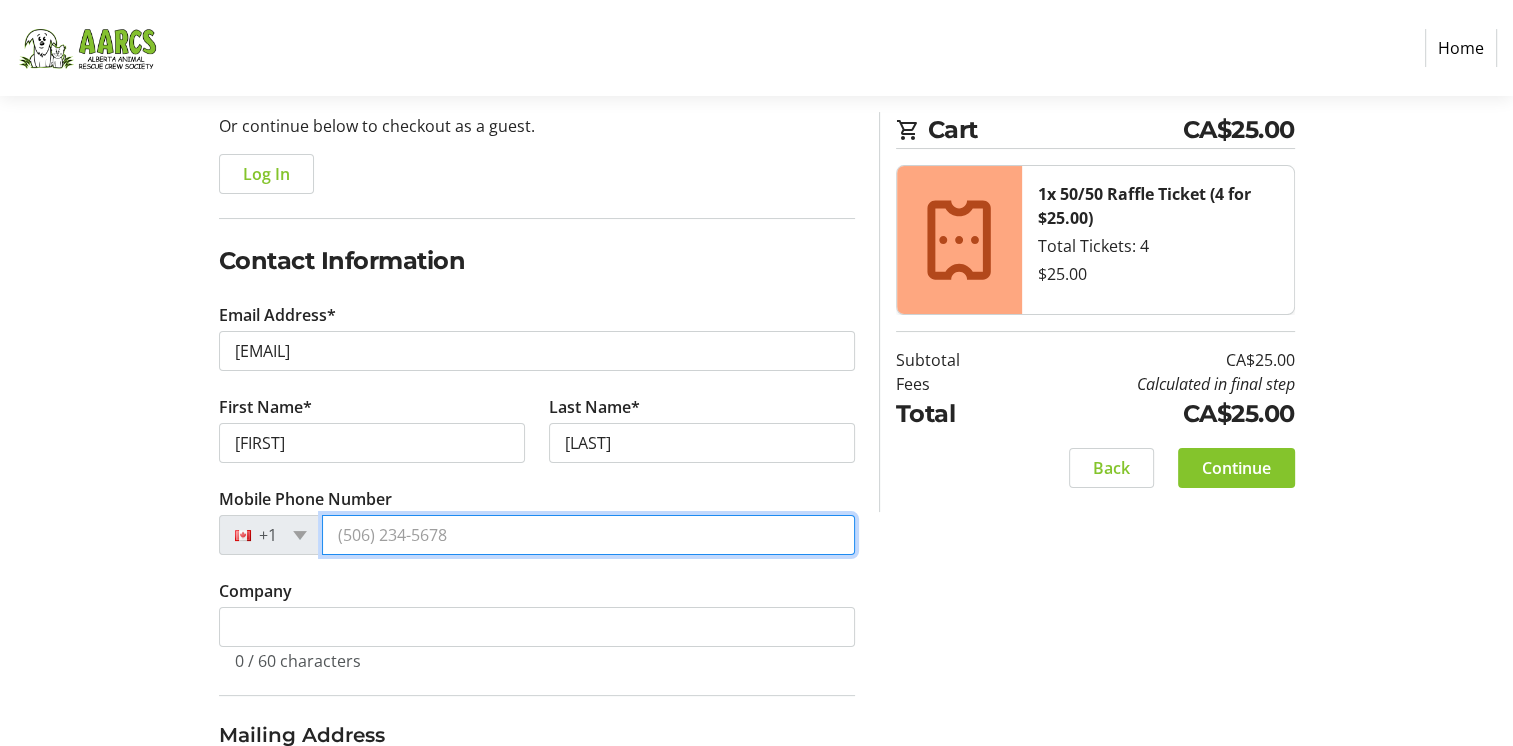 type on "[PHONE]" 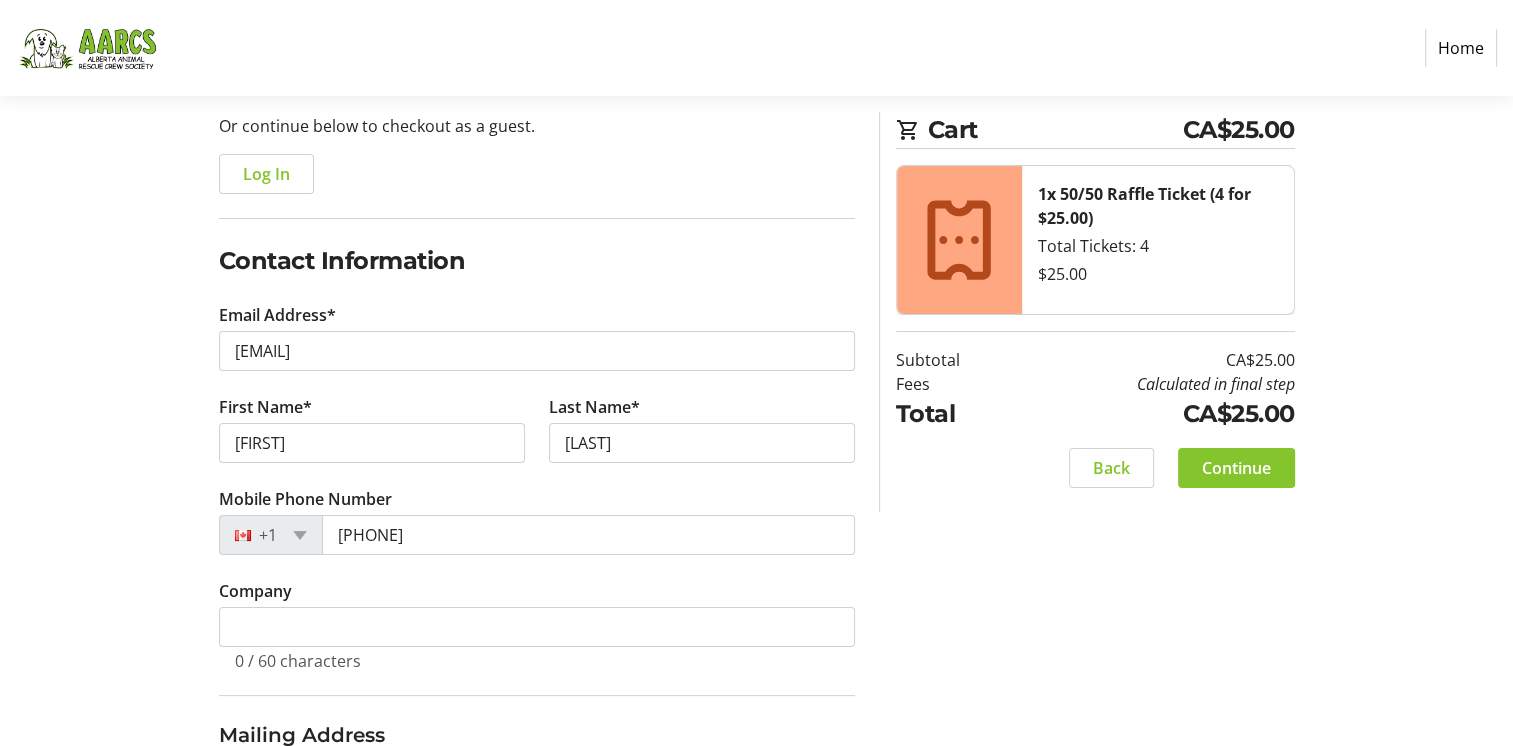 type on "[NUMBER] [STREET] [DIRECTION]" 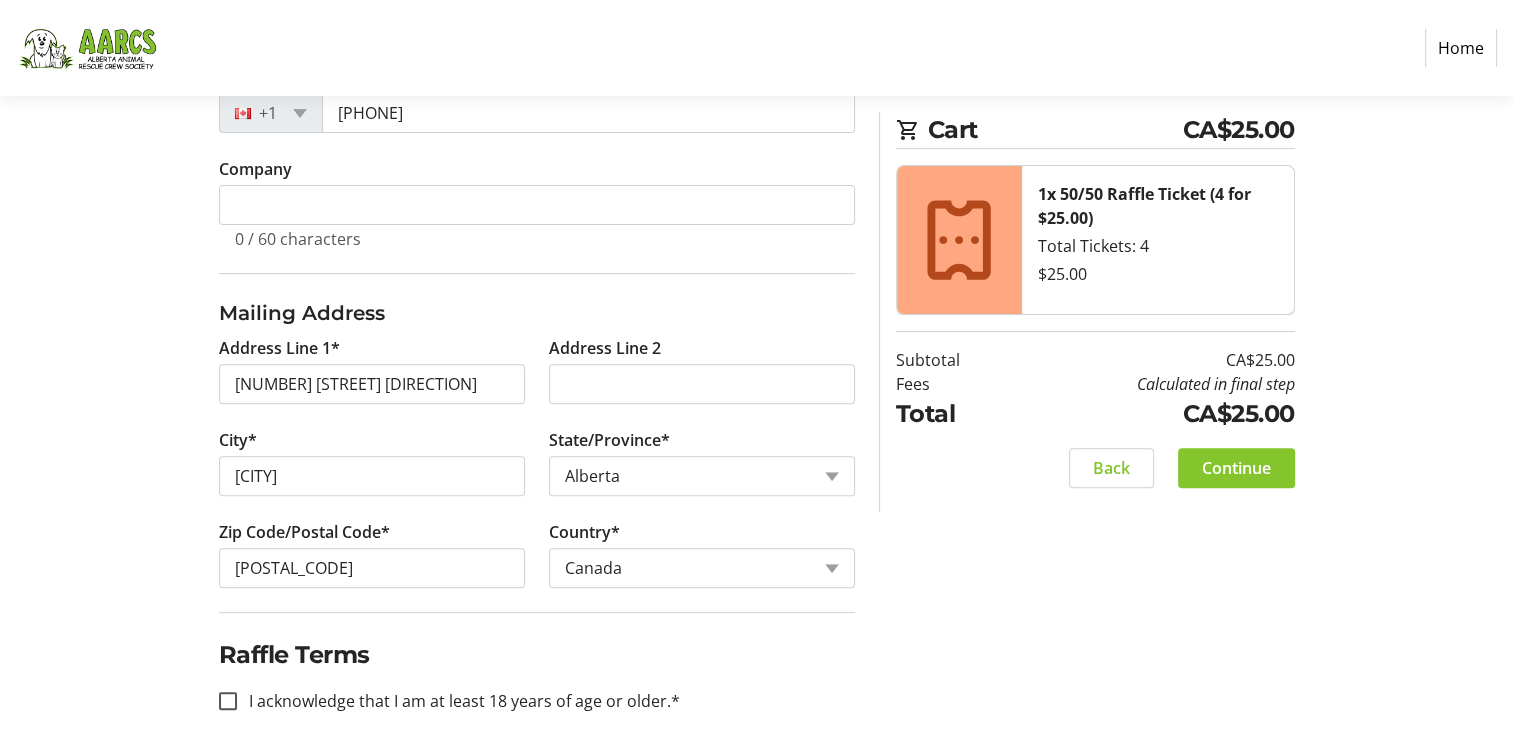 scroll, scrollTop: 633, scrollLeft: 0, axis: vertical 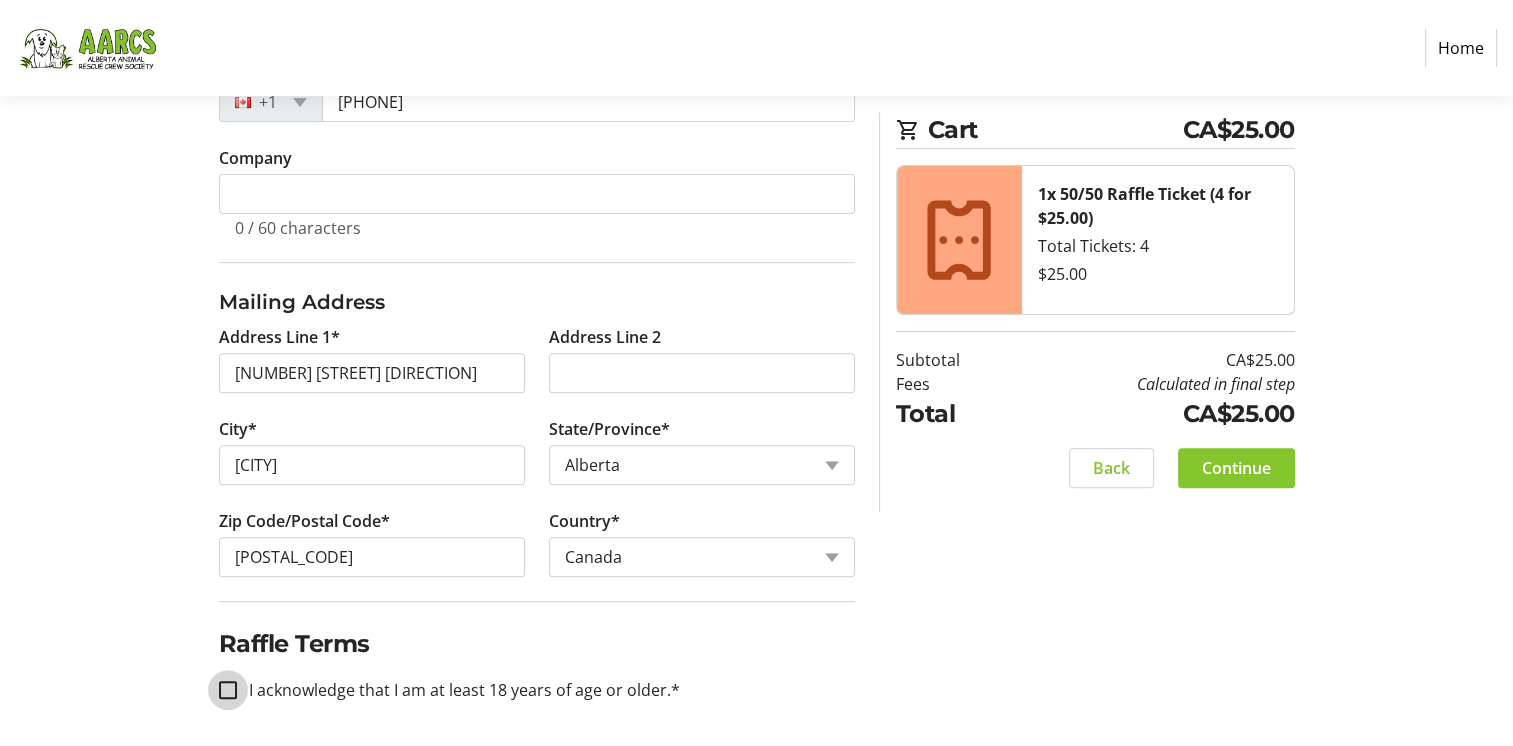 click on "I acknowledge that I am at least 18 years of age or older.*" at bounding box center [228, 690] 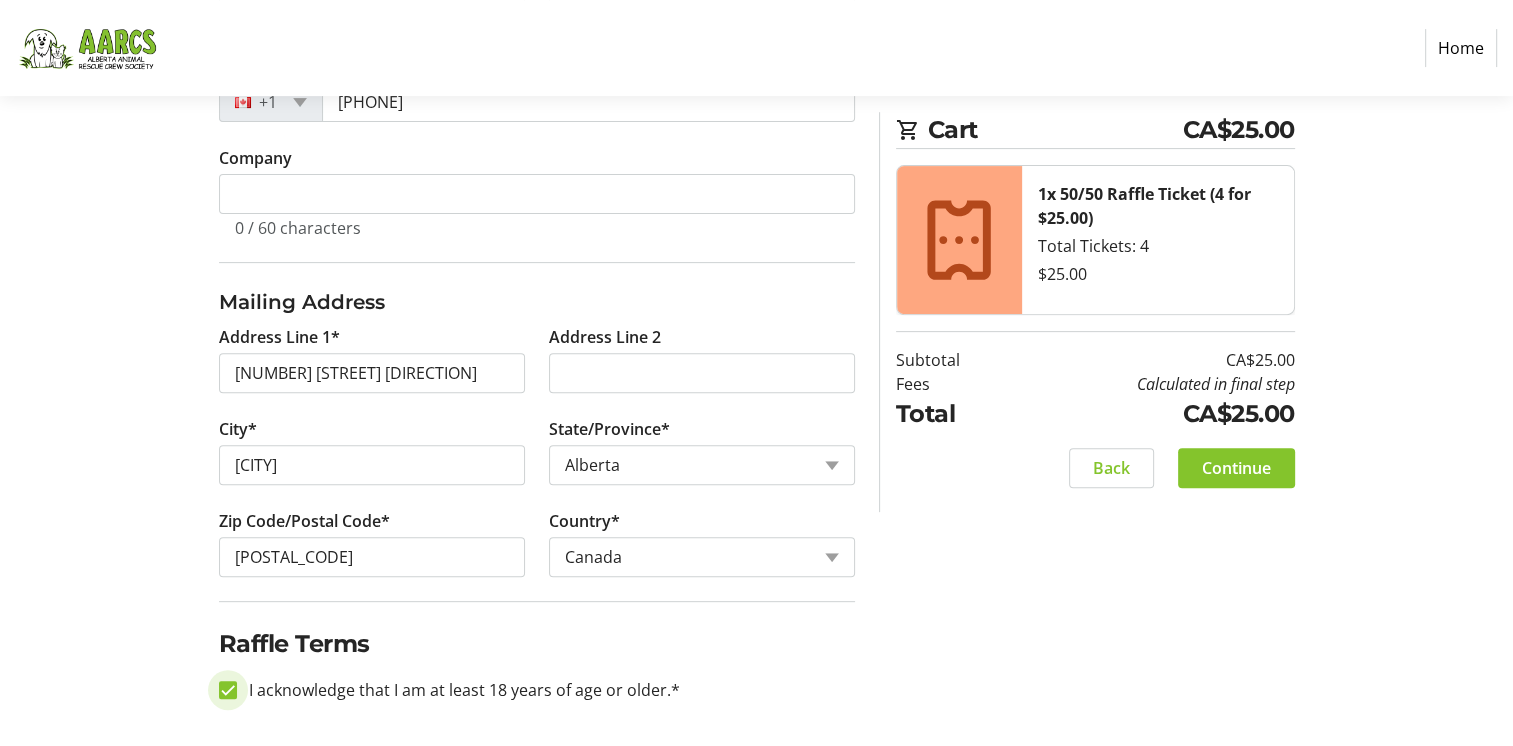 checkbox on "true" 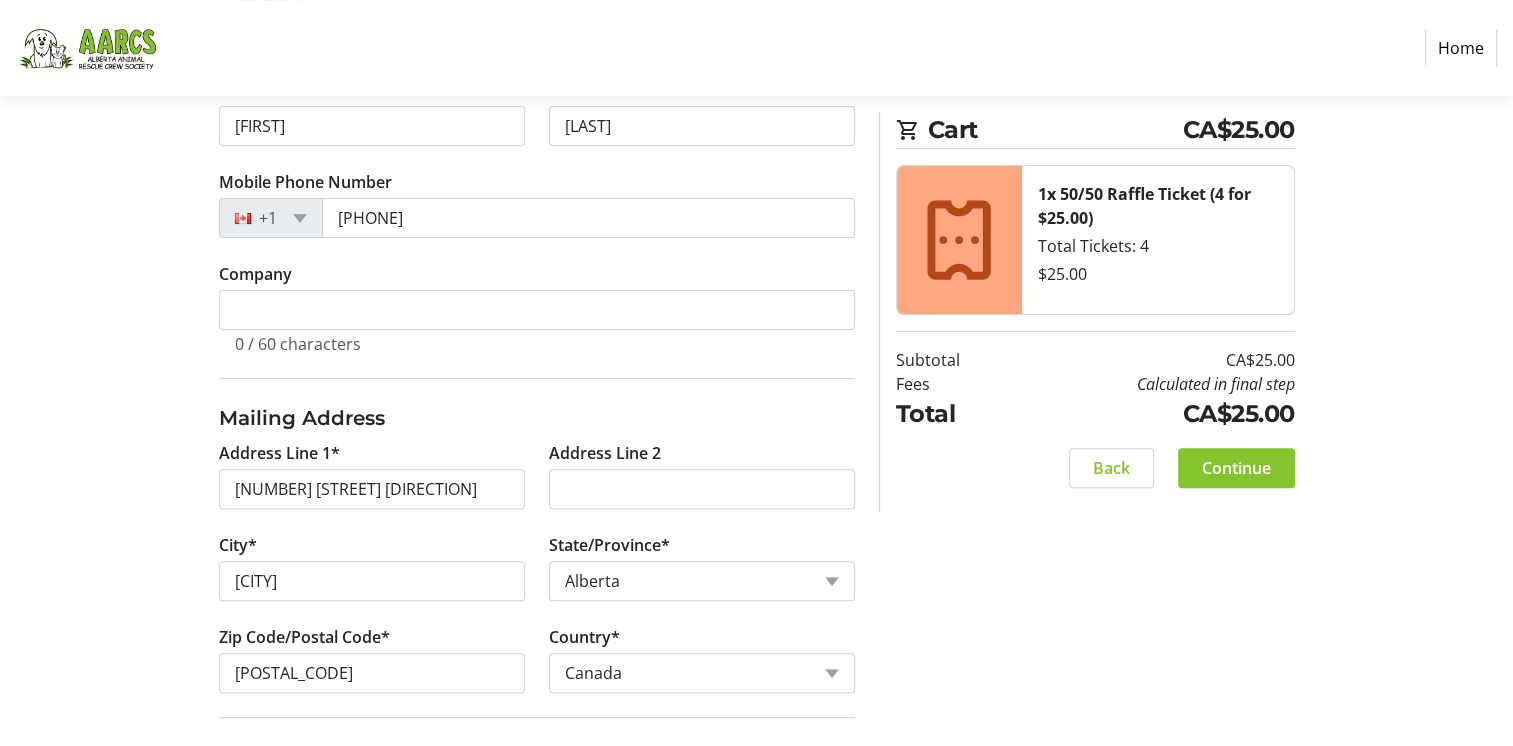 scroll, scrollTop: 333, scrollLeft: 0, axis: vertical 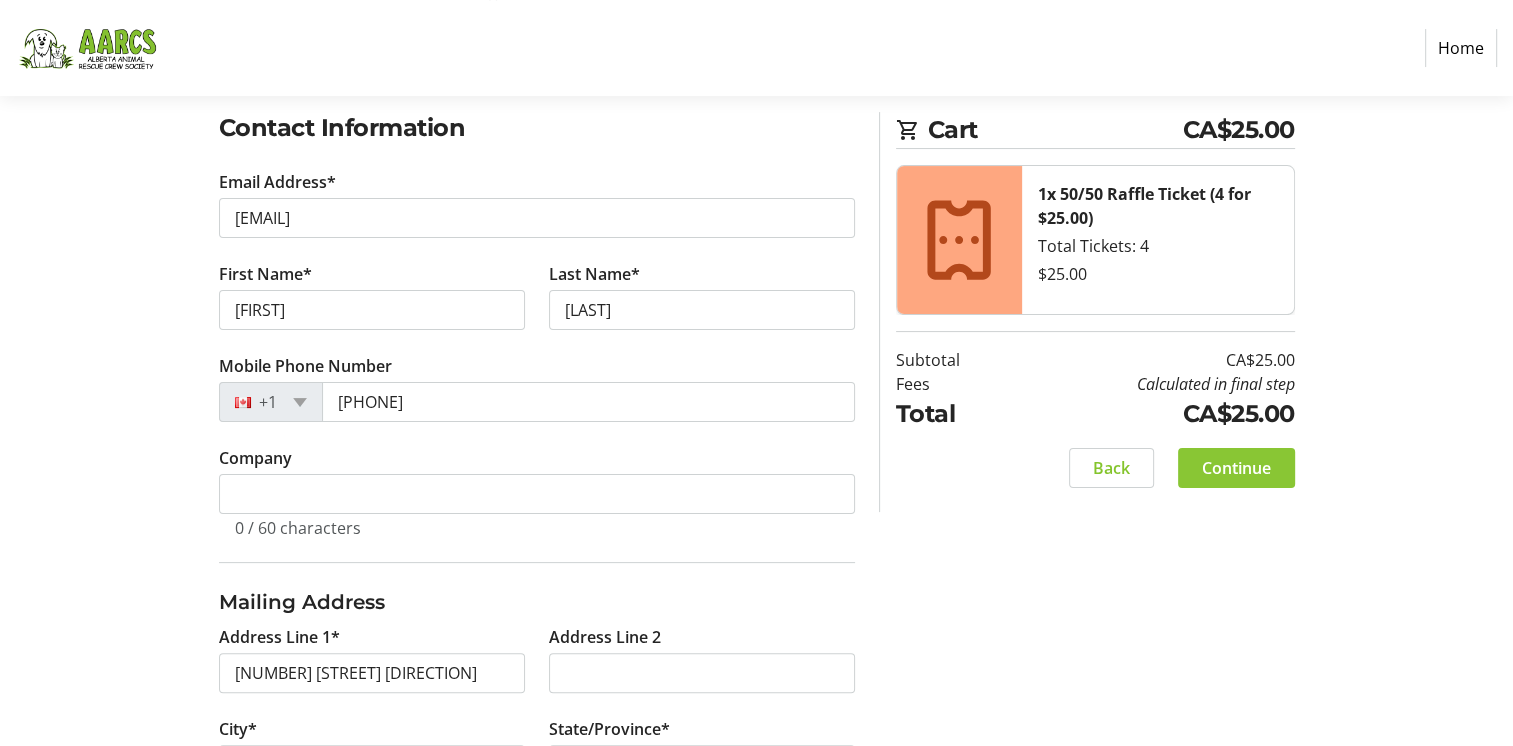 click on "Continue" 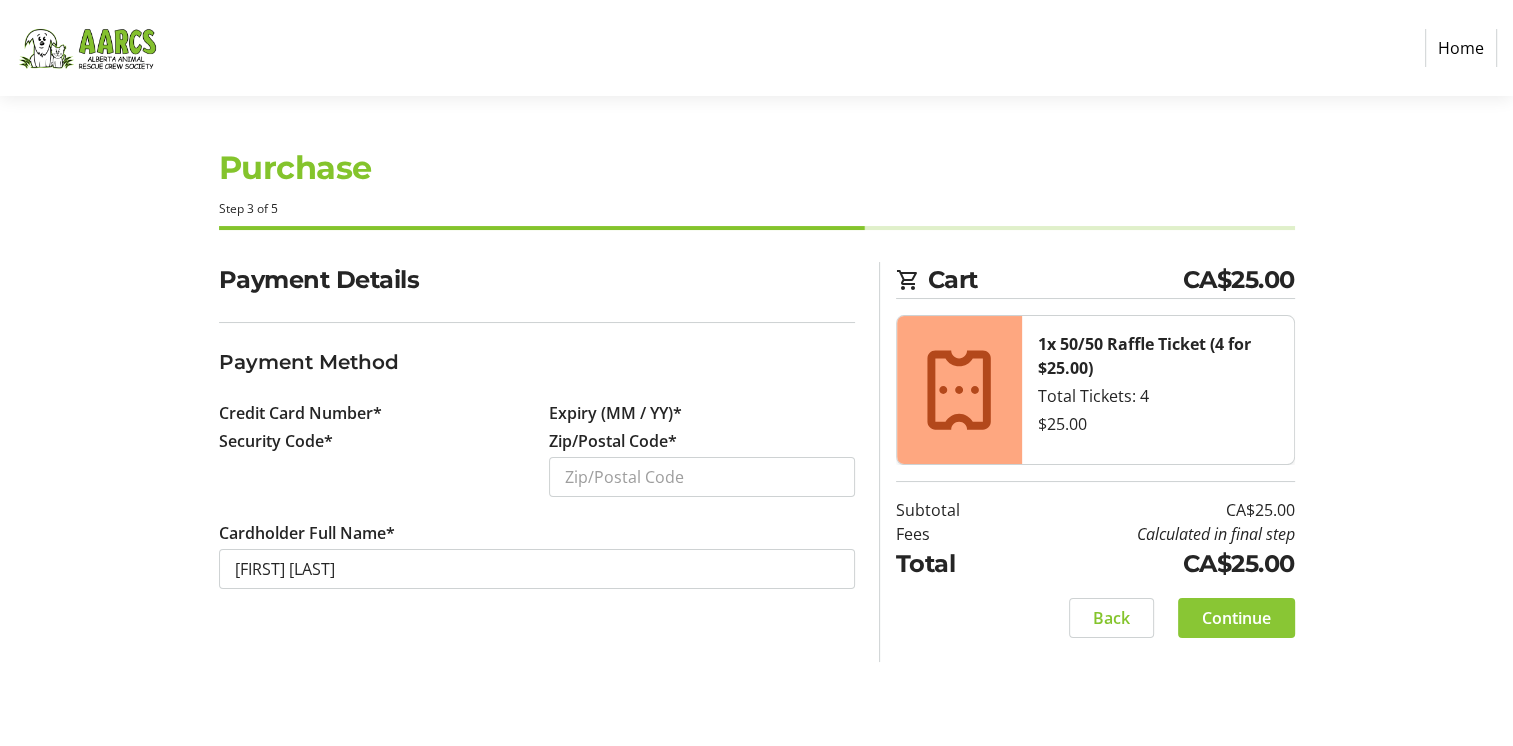 scroll, scrollTop: 0, scrollLeft: 0, axis: both 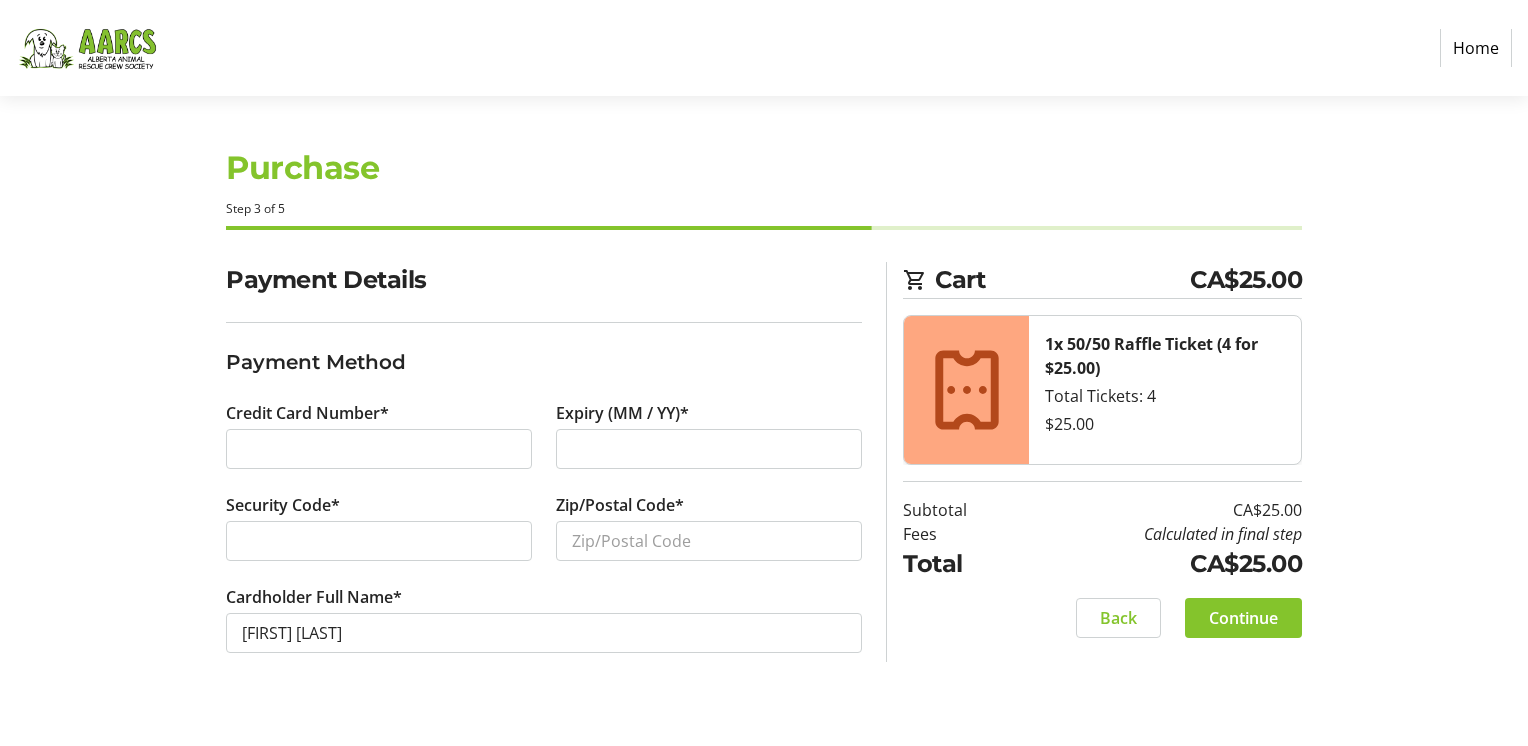 drag, startPoint x: 570, startPoint y: 443, endPoint x: 606, endPoint y: 430, distance: 38.27532 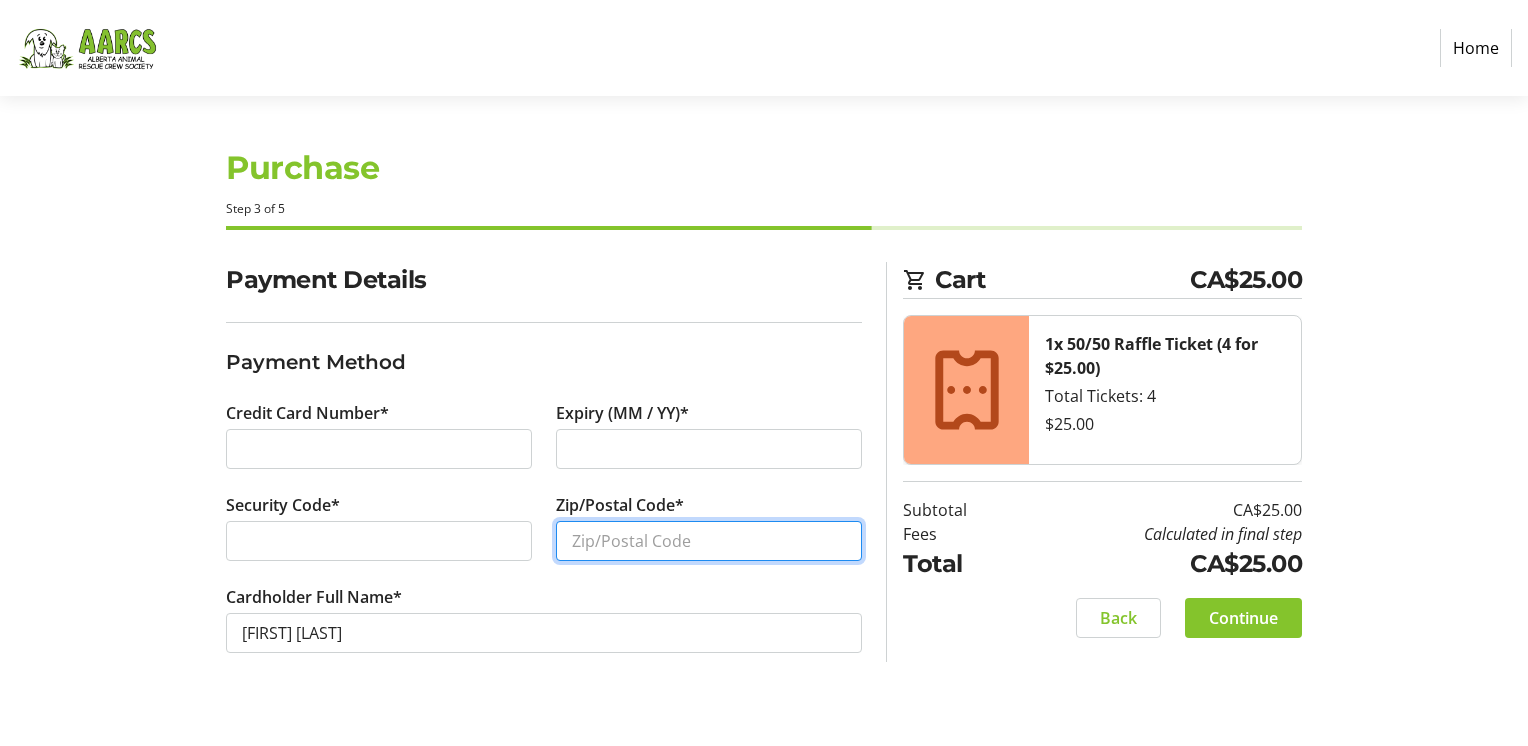 click on "Zip/Postal Code*" at bounding box center [709, 541] 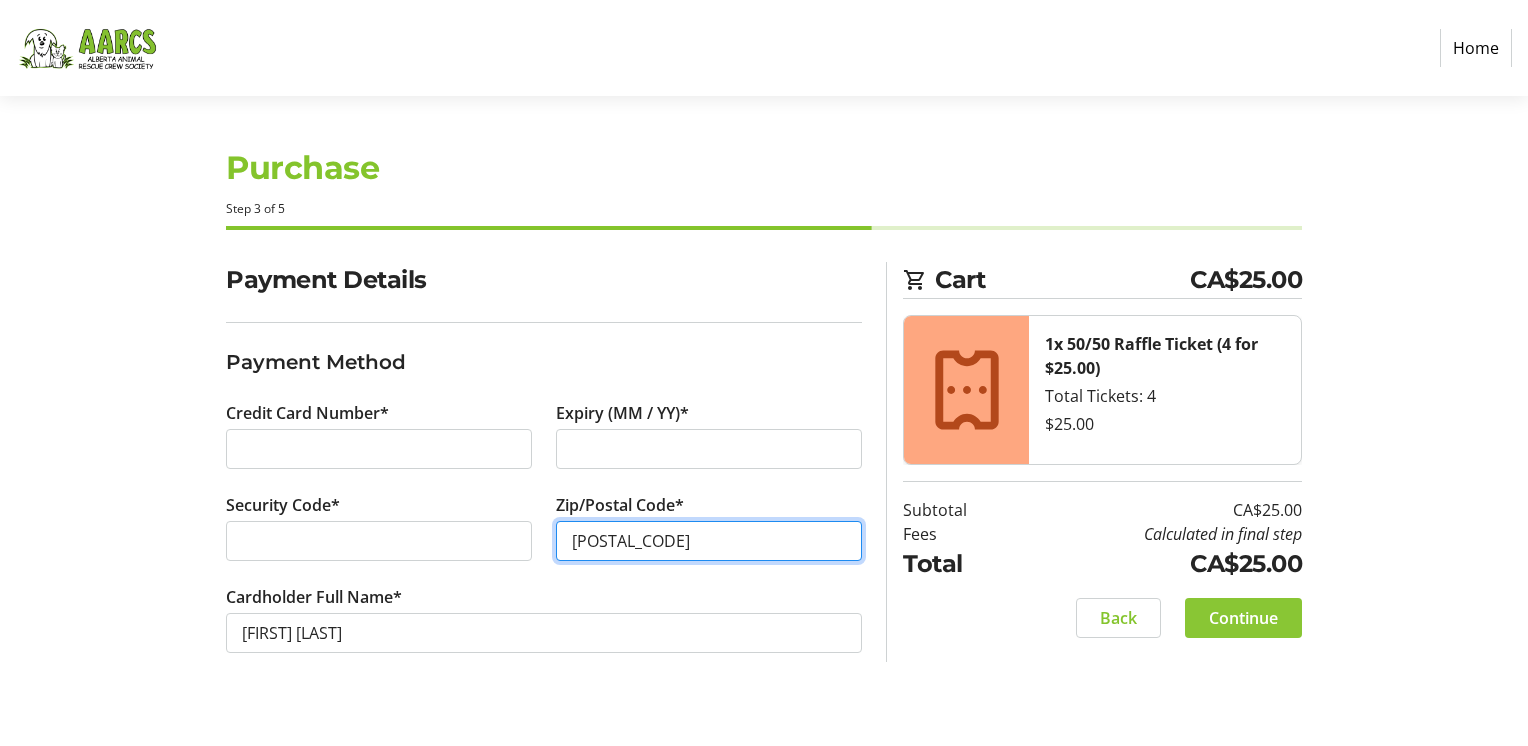 type on "[POSTAL_CODE]" 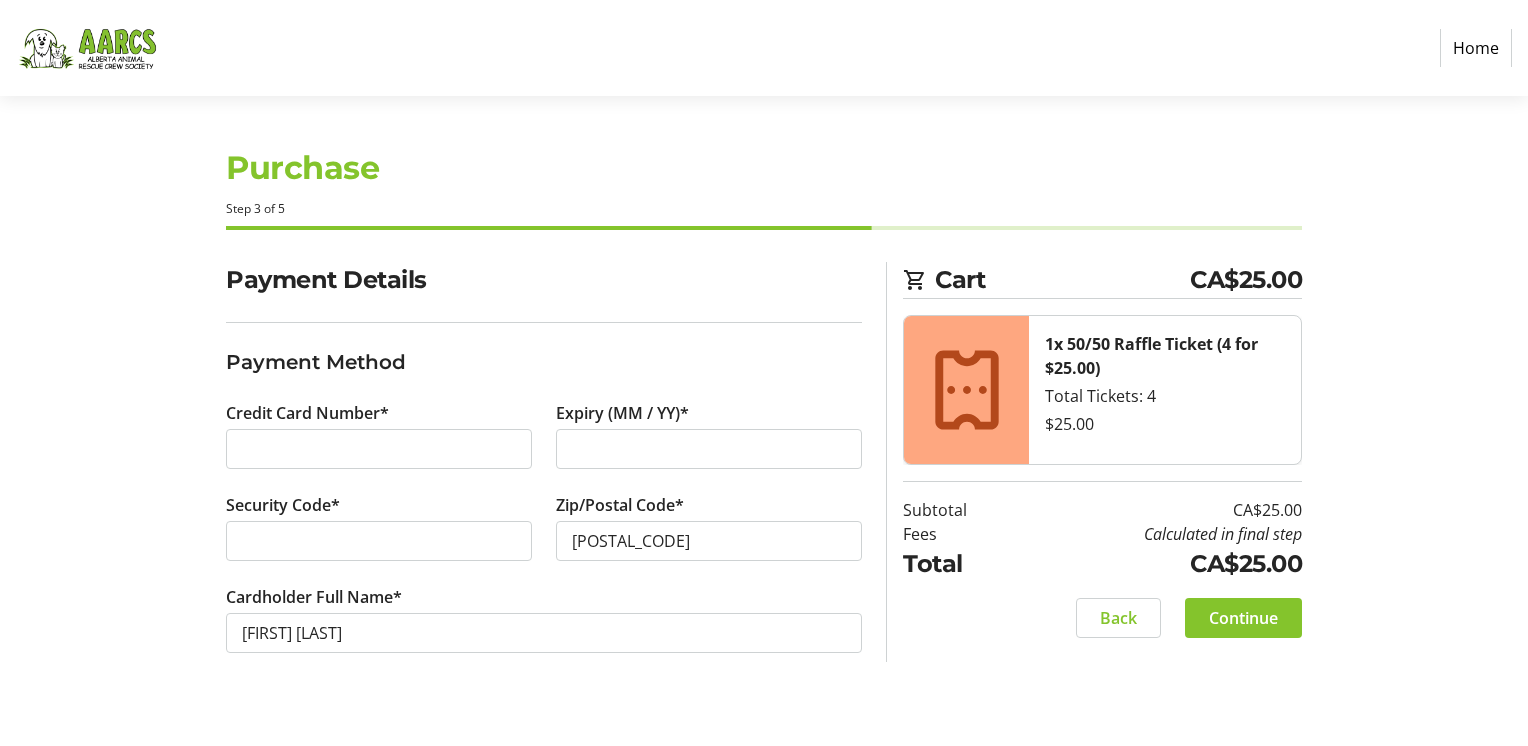 click on "Continue" 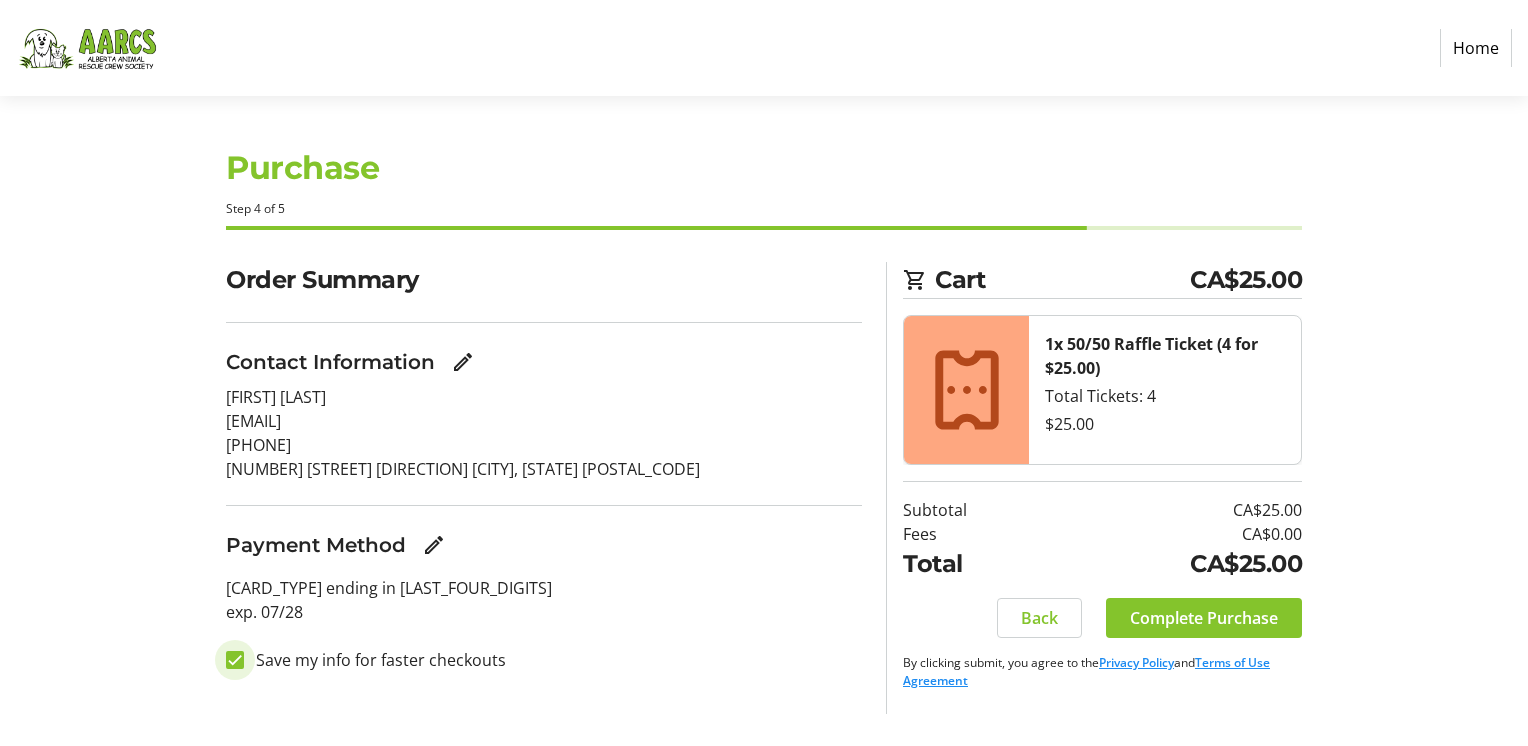 click on "Save my info for faster checkouts" at bounding box center [235, 660] 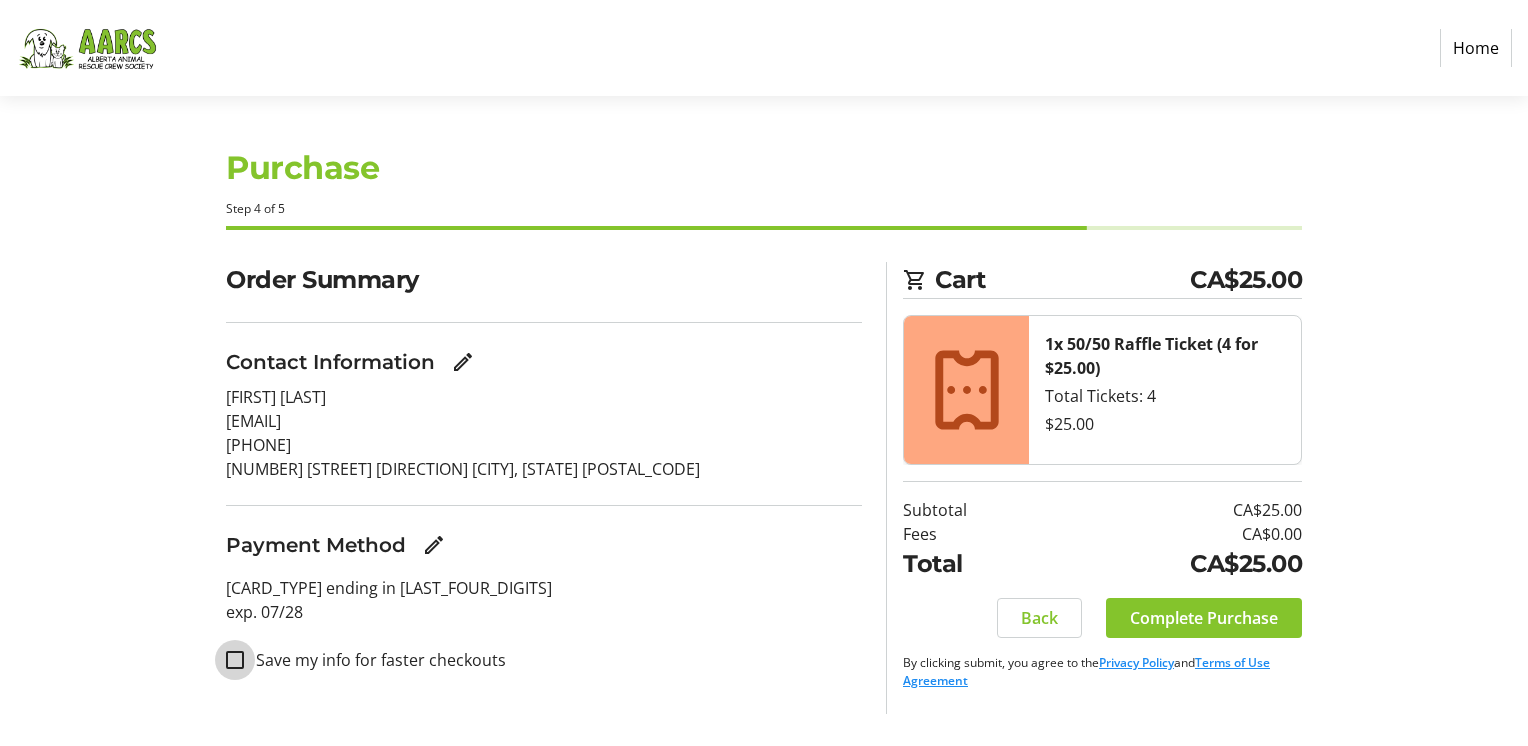 checkbox on "false" 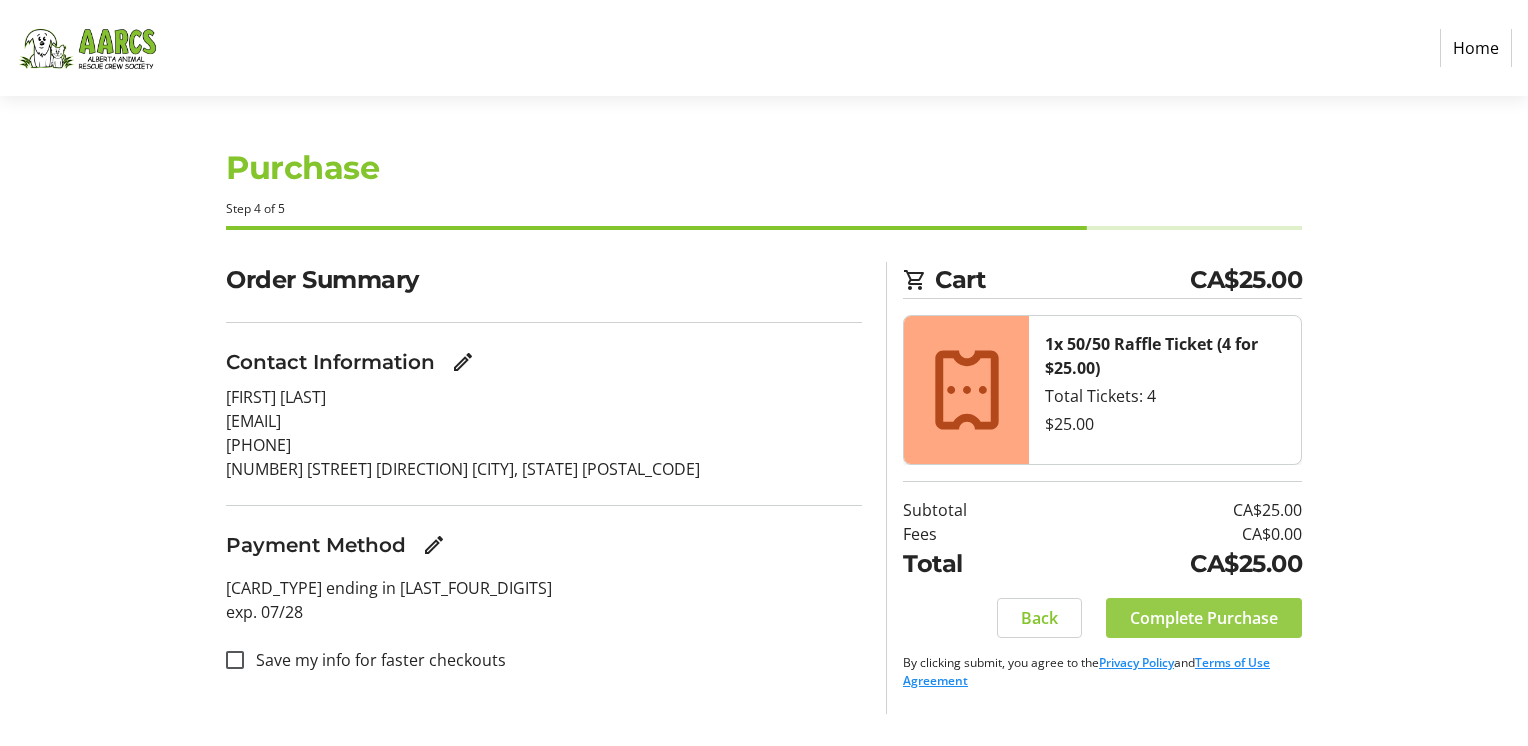 click on "Complete Purchase" 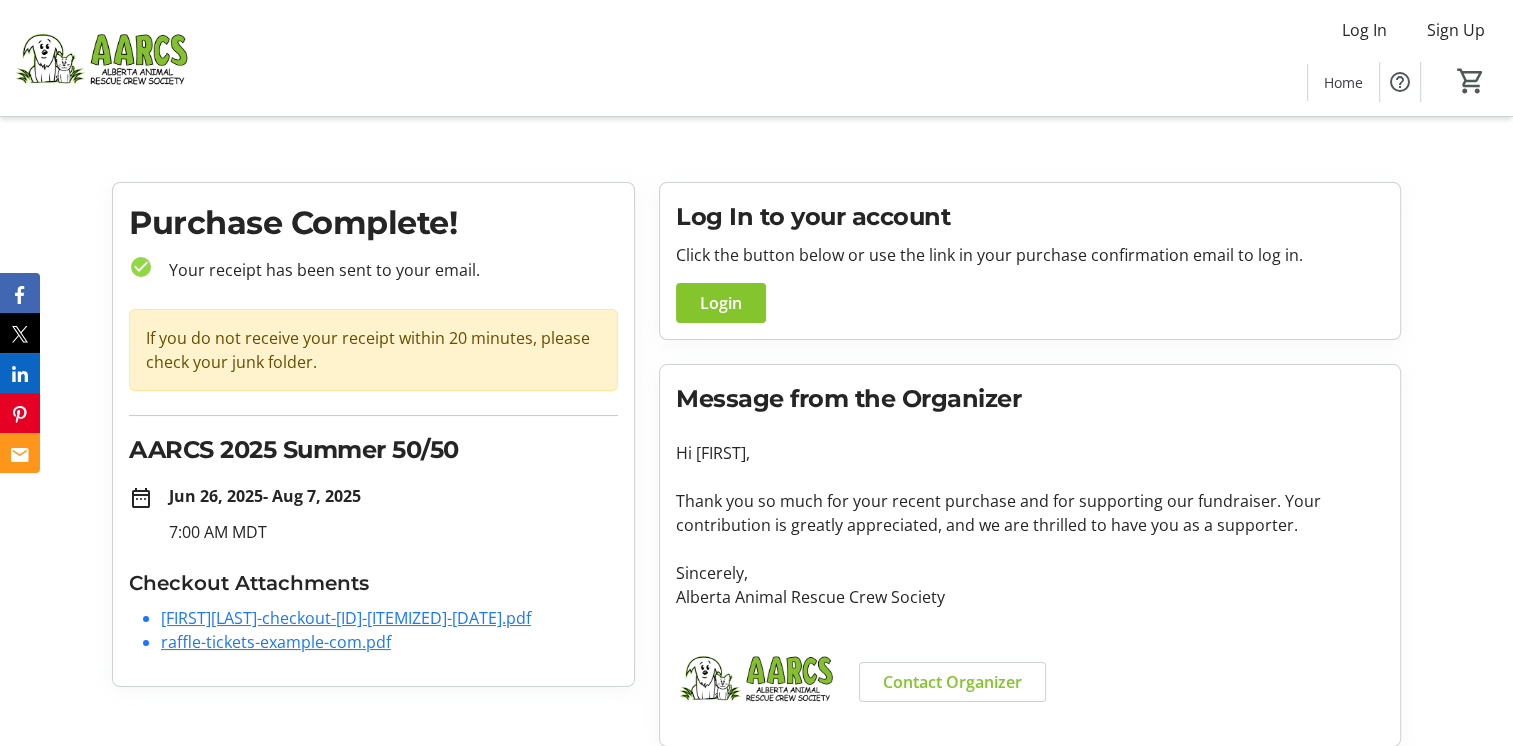 click on "[FIRST][LAST]-checkout-[ID]-[ITEMIZED]-[DATE].pdf" 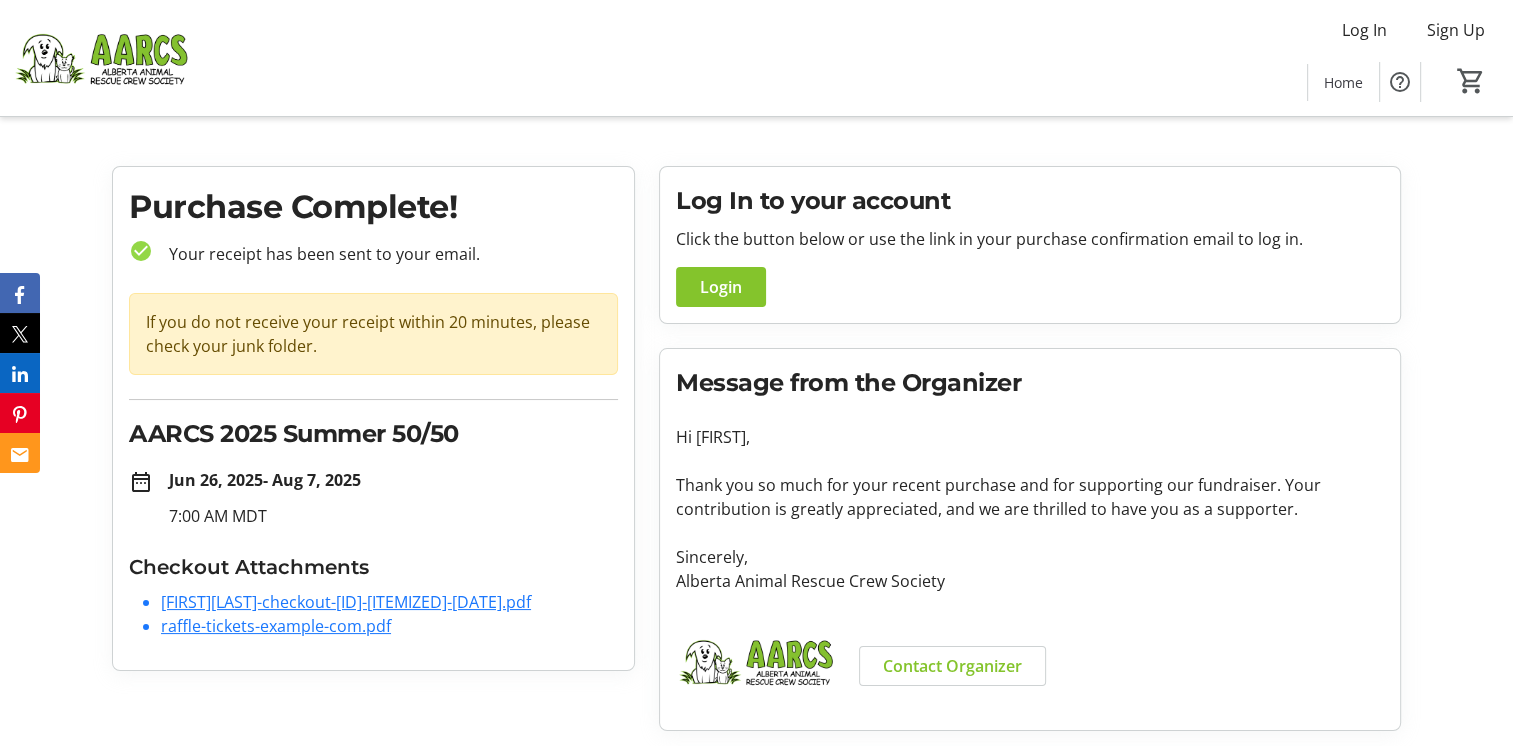 scroll, scrollTop: 0, scrollLeft: 0, axis: both 